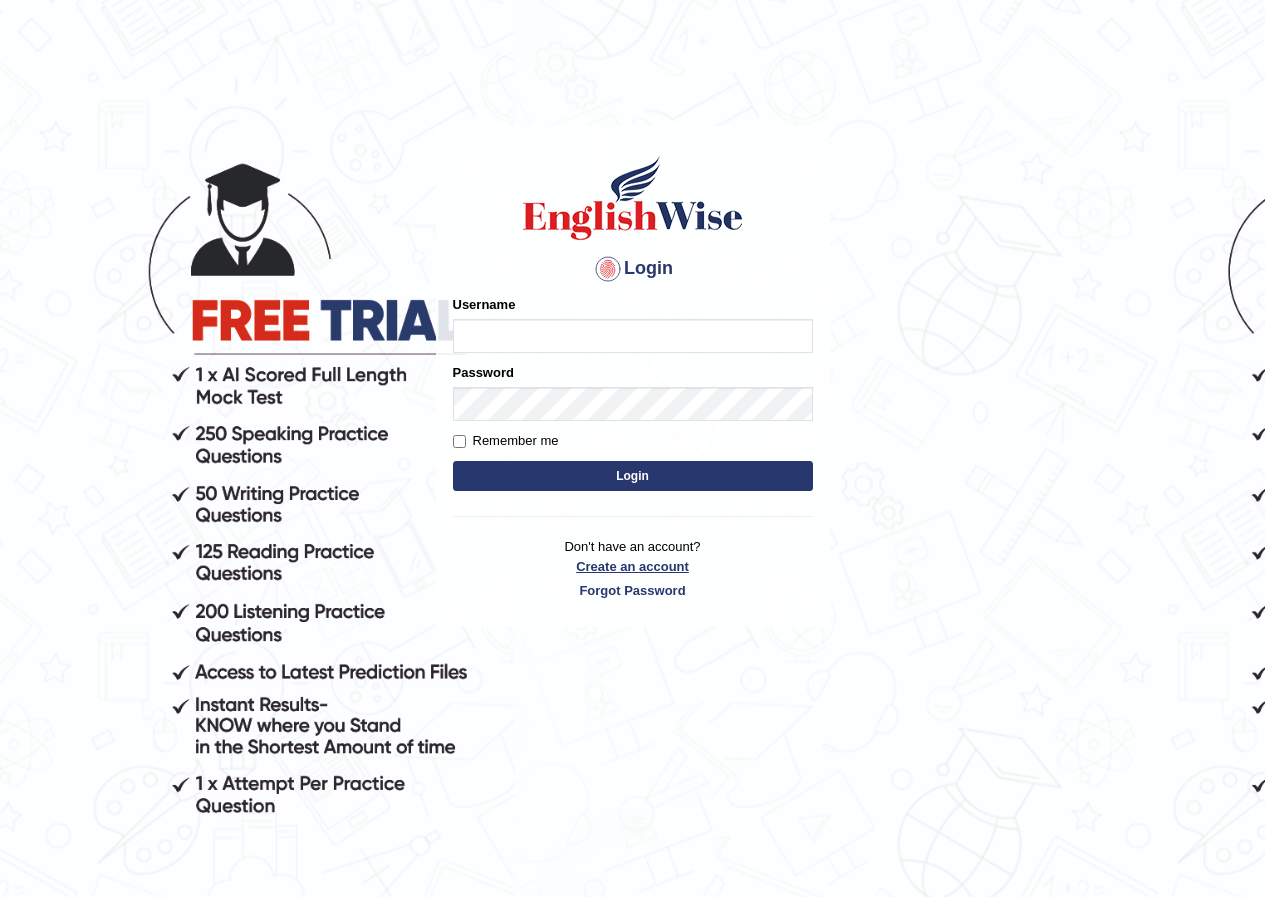 click on "Create an account" at bounding box center [633, 566] 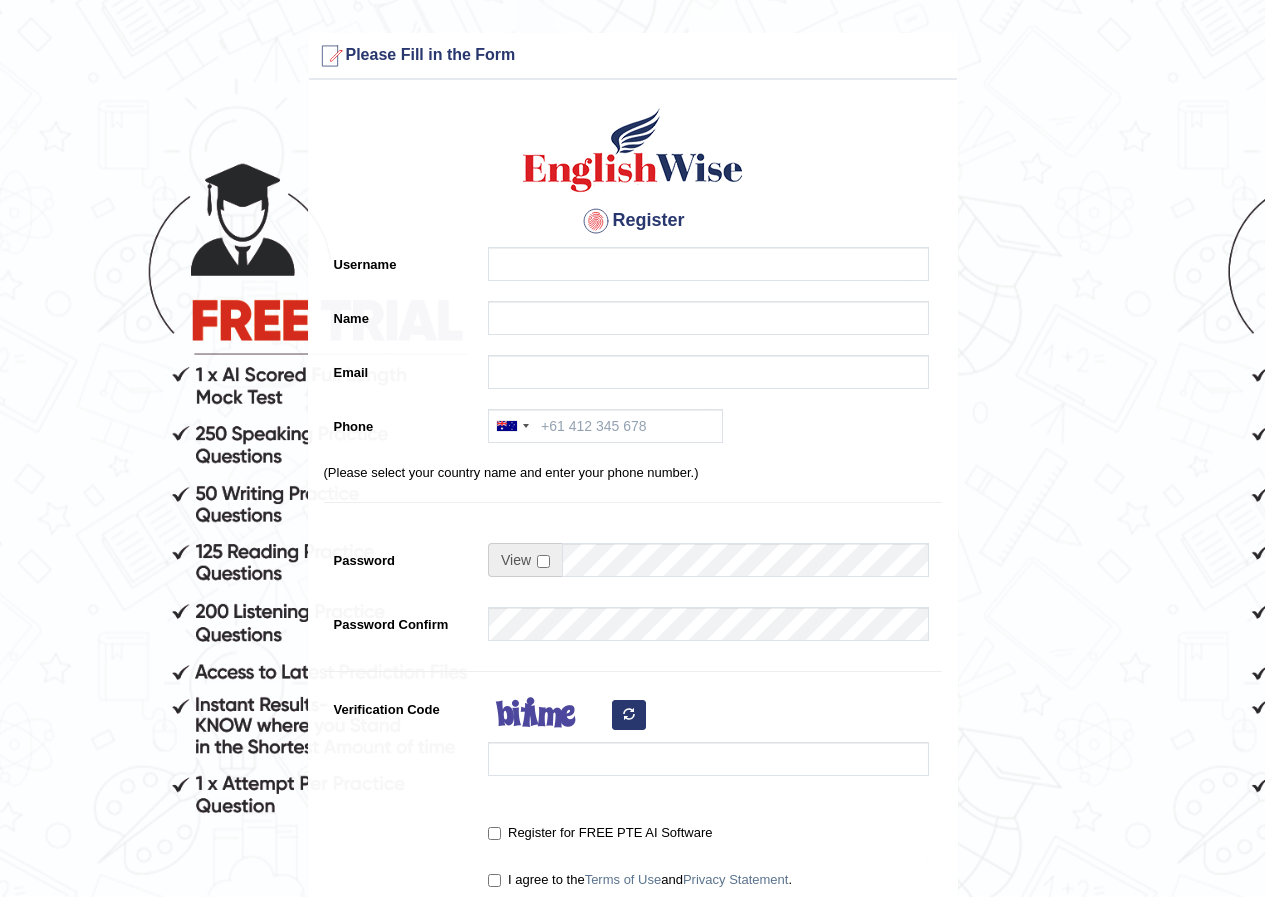 scroll, scrollTop: 0, scrollLeft: 0, axis: both 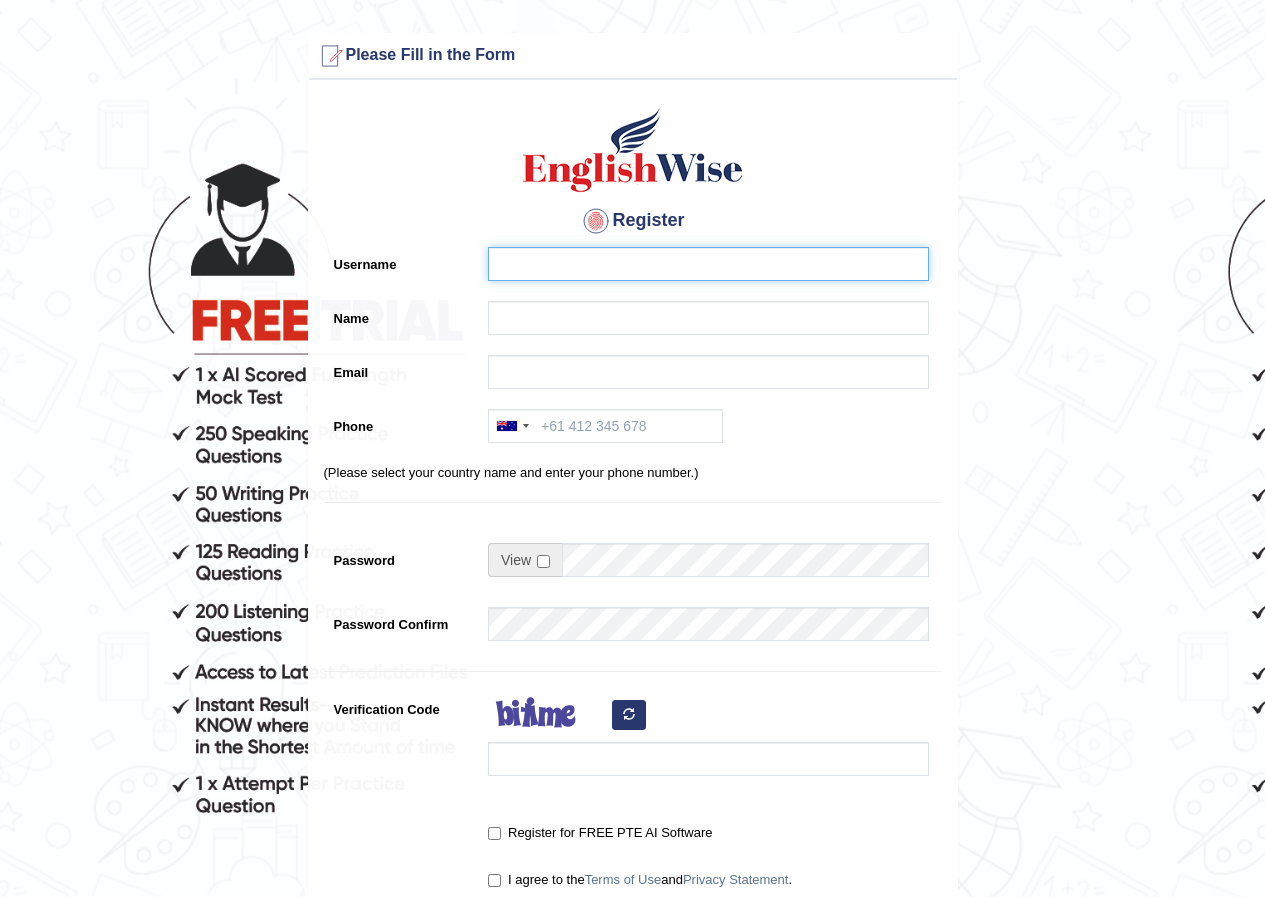 click on "Username" at bounding box center [708, 264] 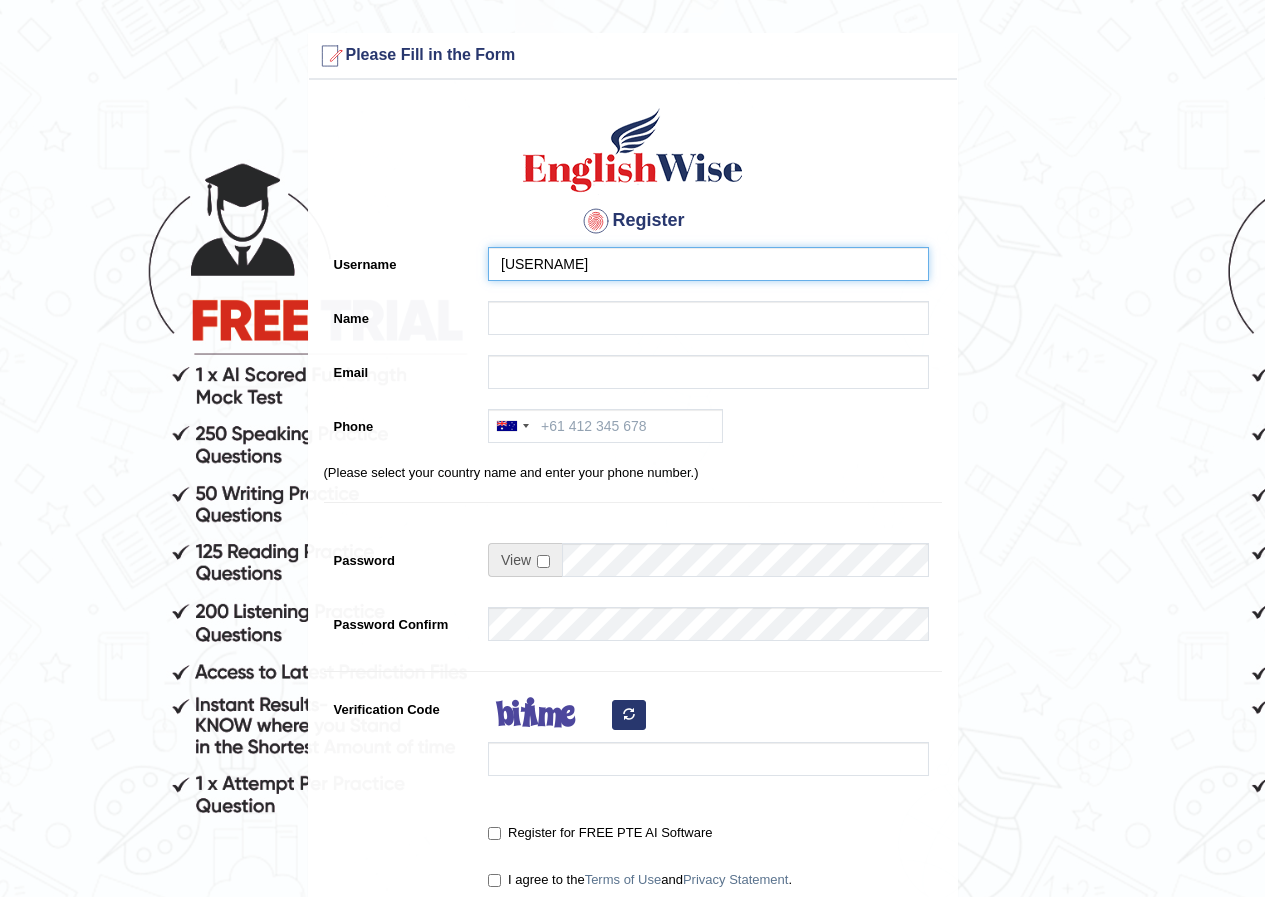 type on "harshit54" 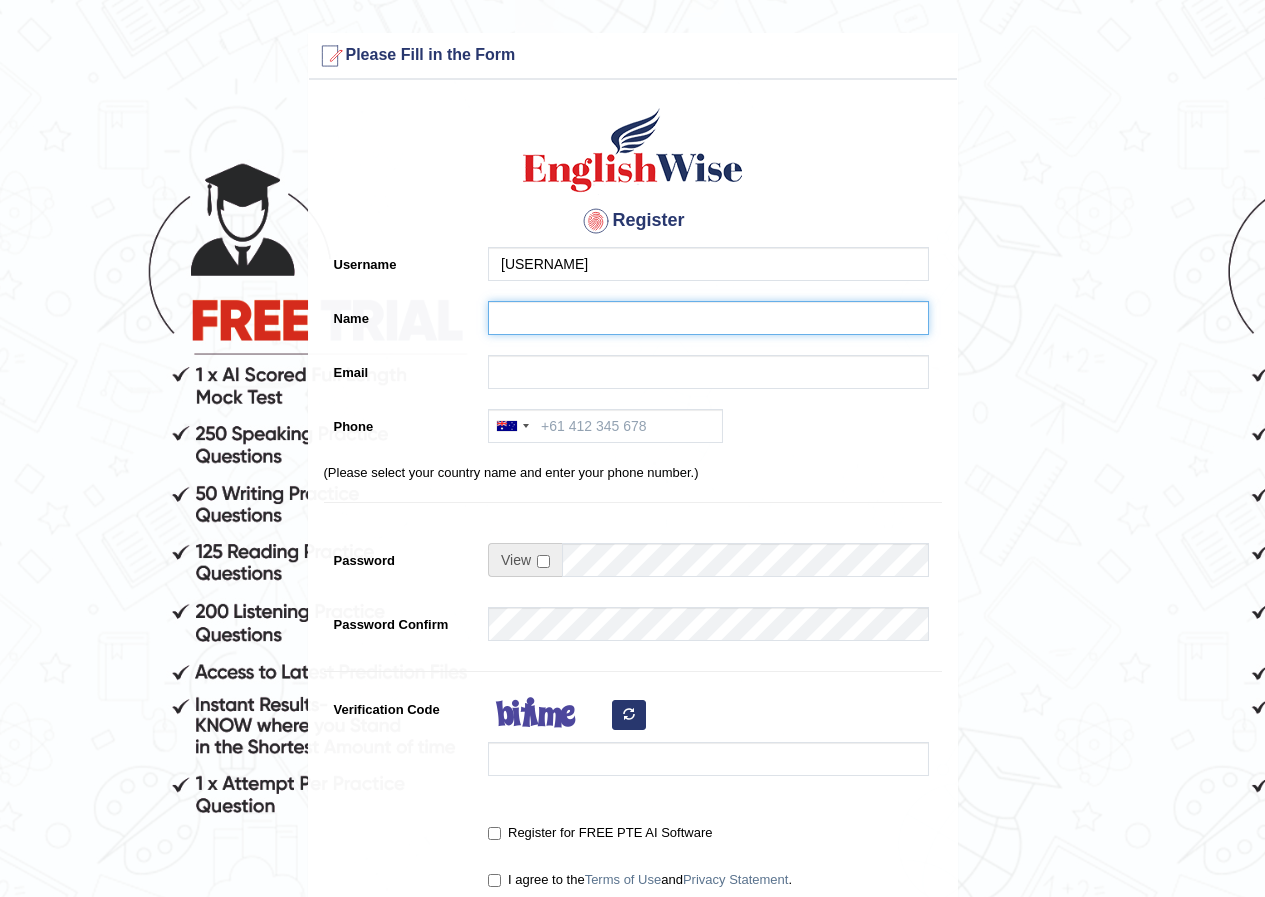 click on "Name" at bounding box center [708, 318] 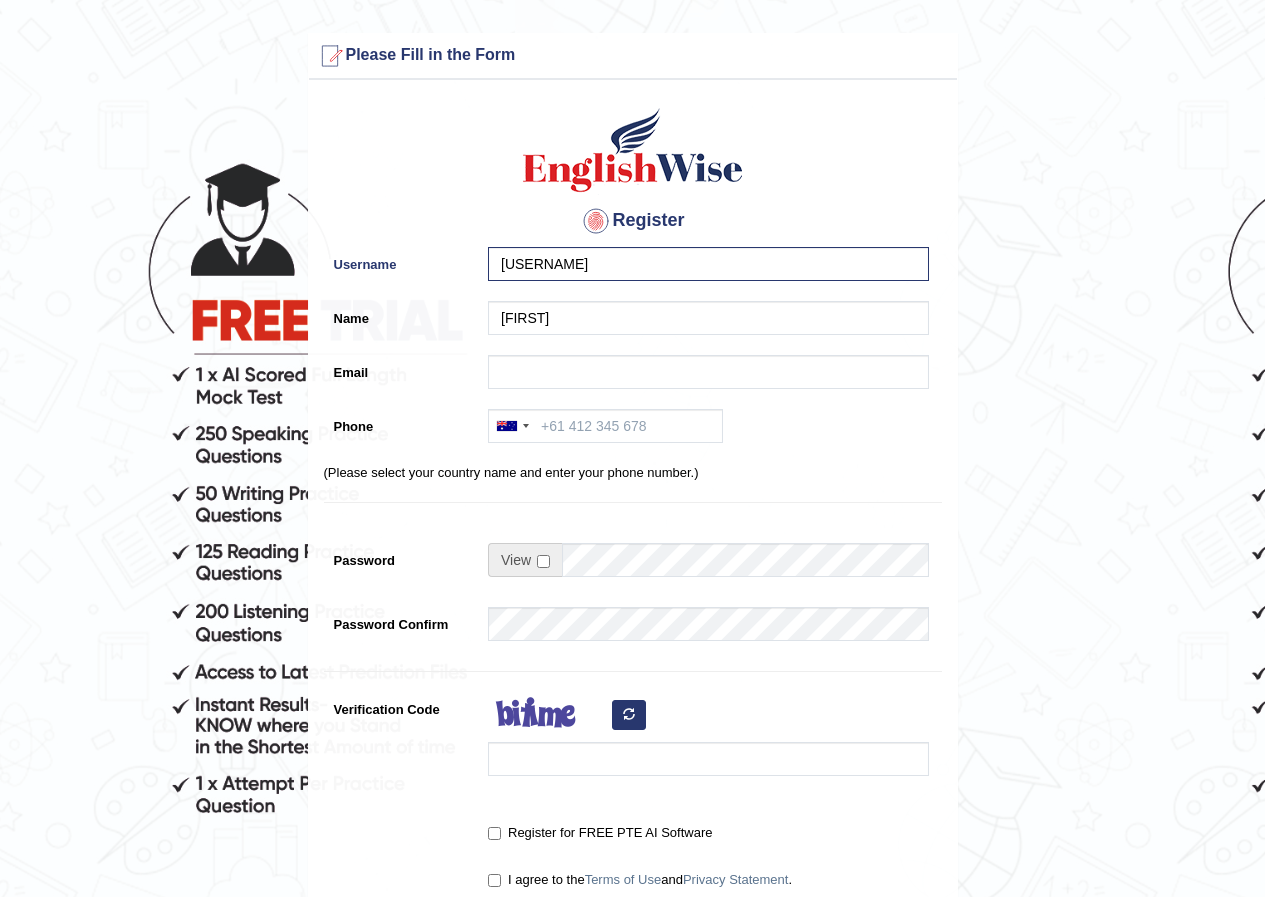 click on "Register
Username
harshit54
Name
harsg
Email
Phone
Australia +61 India (भारत) +91 New Zealand +64 United States +1 Canada +1 United Arab Emirates (‫الإمارات العربية المتحدة‬‎) +971 Saudi Arabia (‫المملكة العربية السعودية‬‎) +966 Bahrain (‫البحرين‬‎) +973 Afghanistan (‫افغانستان‬‎) +93 Albania (Shqipëri) +355 Algeria (‫الجزائر‬‎) +213 American Samoa +1 Andorra +376 Angola +244 Anguilla +1 Antigua and Barbuda +1 Argentina +54 Armenia (Հայաստան) +374 Aruba +297 Australia +61 Austria (Österreich) +43 Azerbaijan (Azərbaycan) +994 Bahamas +1 Bahrain (‫البحرين‬‎) +973 Bangladesh (বাংলাদেশ) +880 Barbados +1 Belarus (Беларусь) +375 Belgium (België) +32 Belize +501 Benin (Bénin) +229 Bermuda +1 Bhutan (འབྲུག) +975 Bolivia +591 Bosnia and Herzegovina (Босна и Херцеговина) +387 Botswana +267 +55" at bounding box center (633, 507) 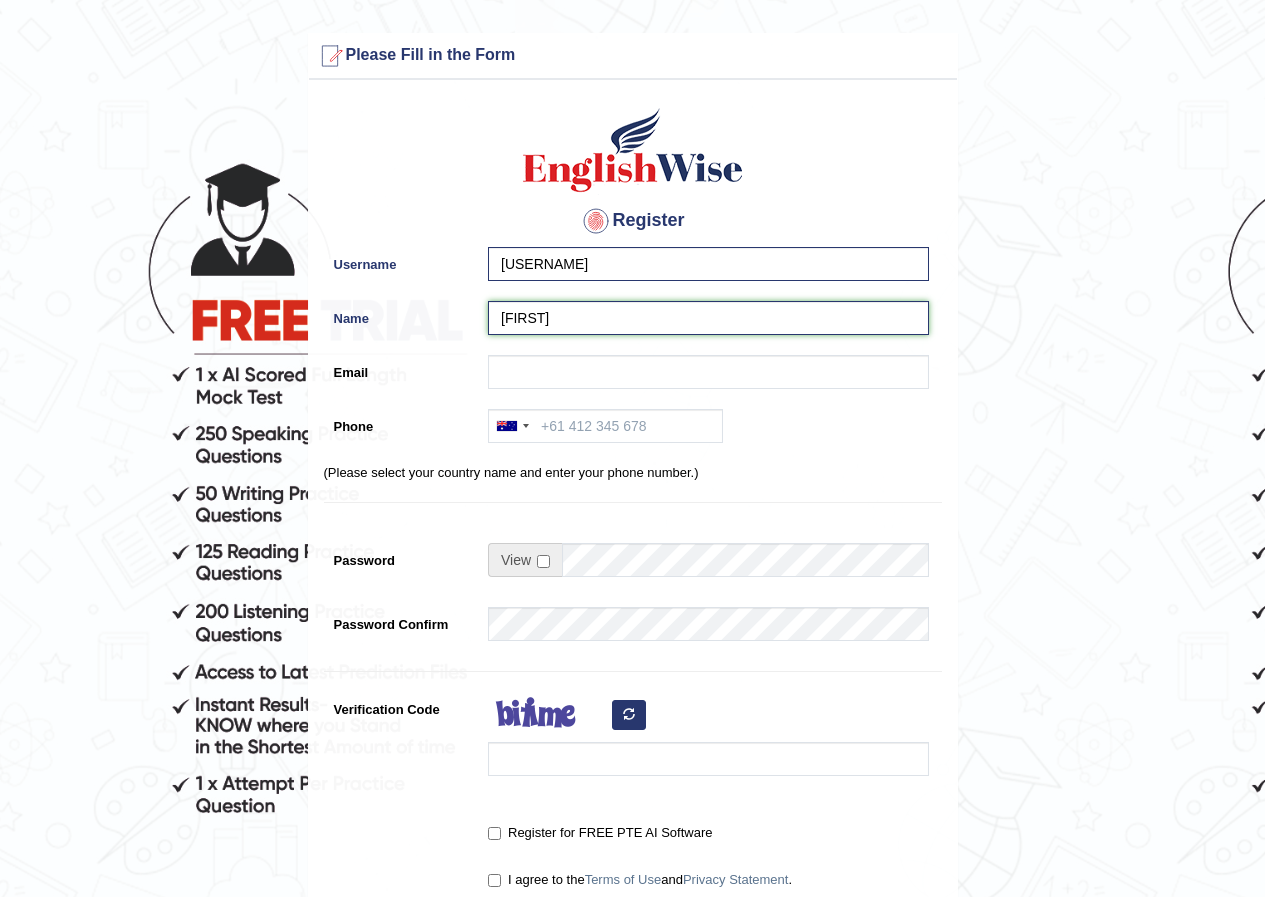 click on "harsg" at bounding box center (708, 318) 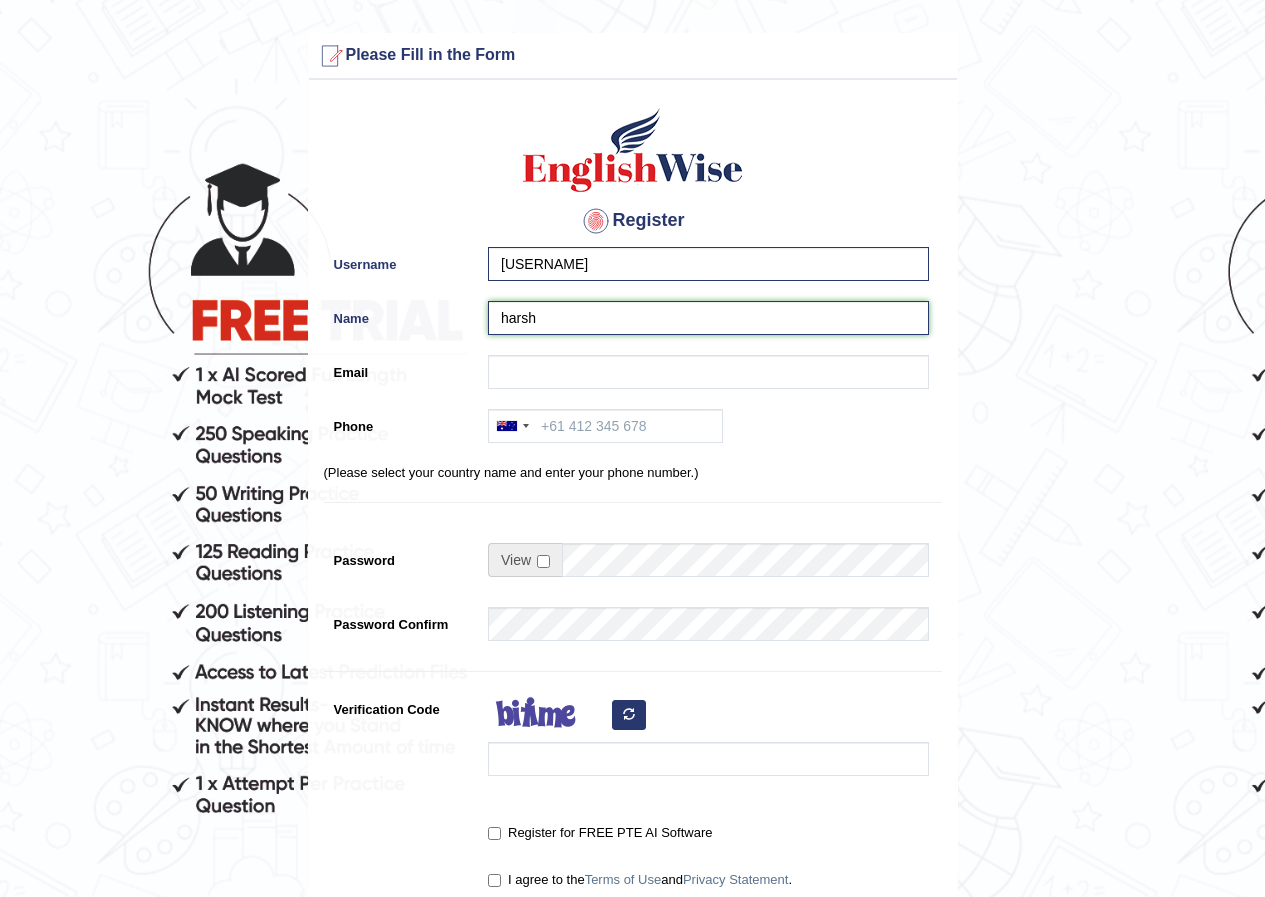 type on "harsh" 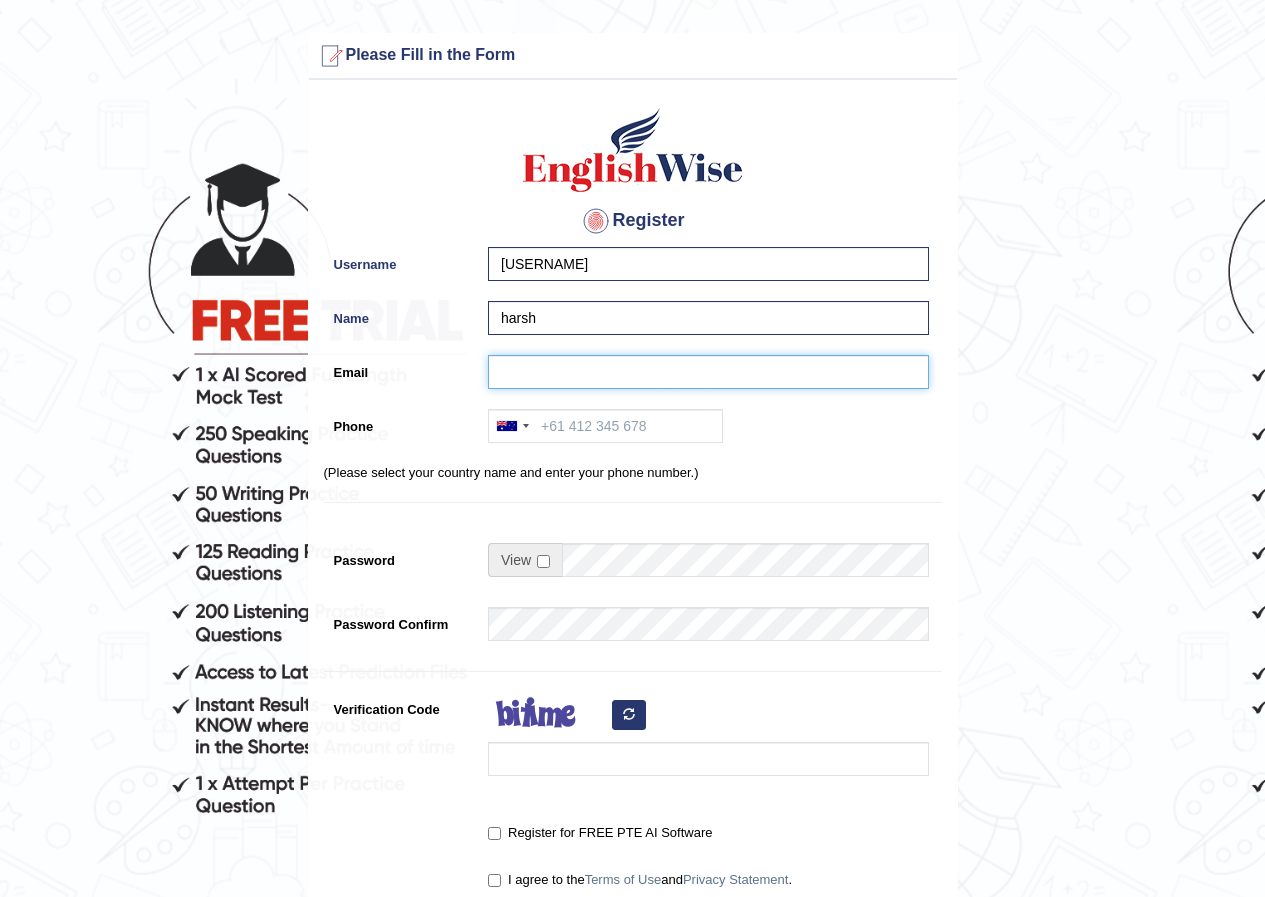 click on "Email" at bounding box center (708, 372) 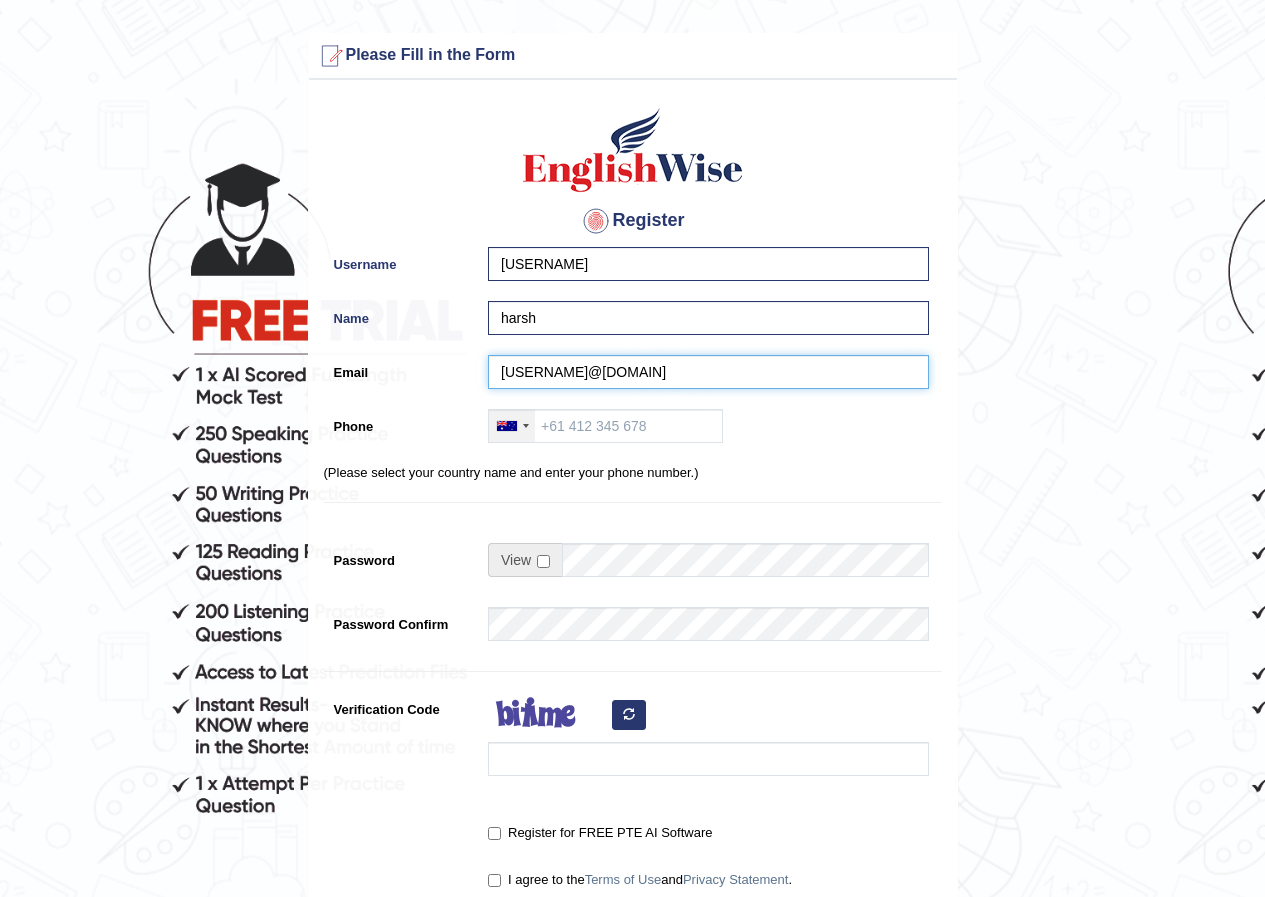 type on "[USERNAME]@[DOMAIN]" 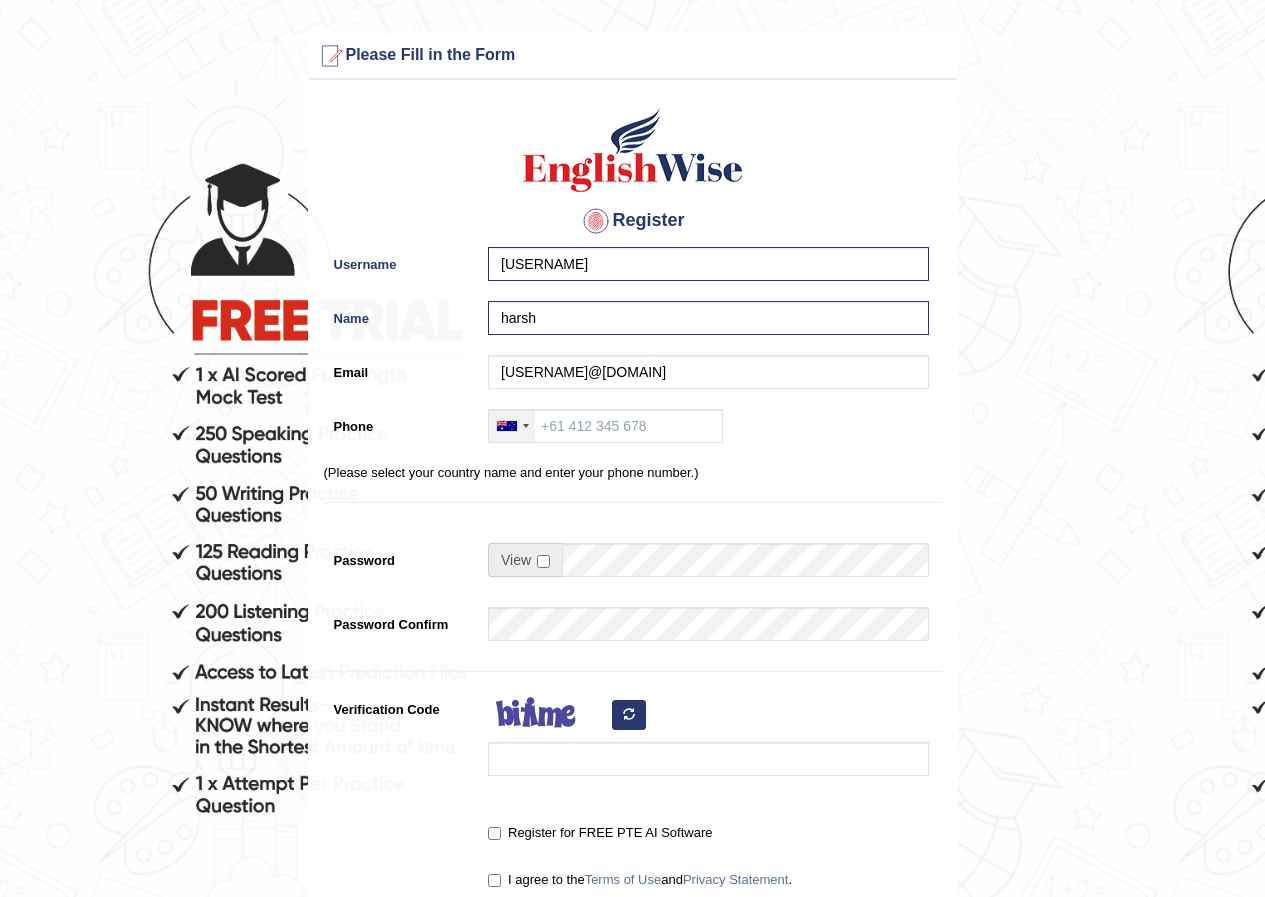 click at bounding box center [512, 426] 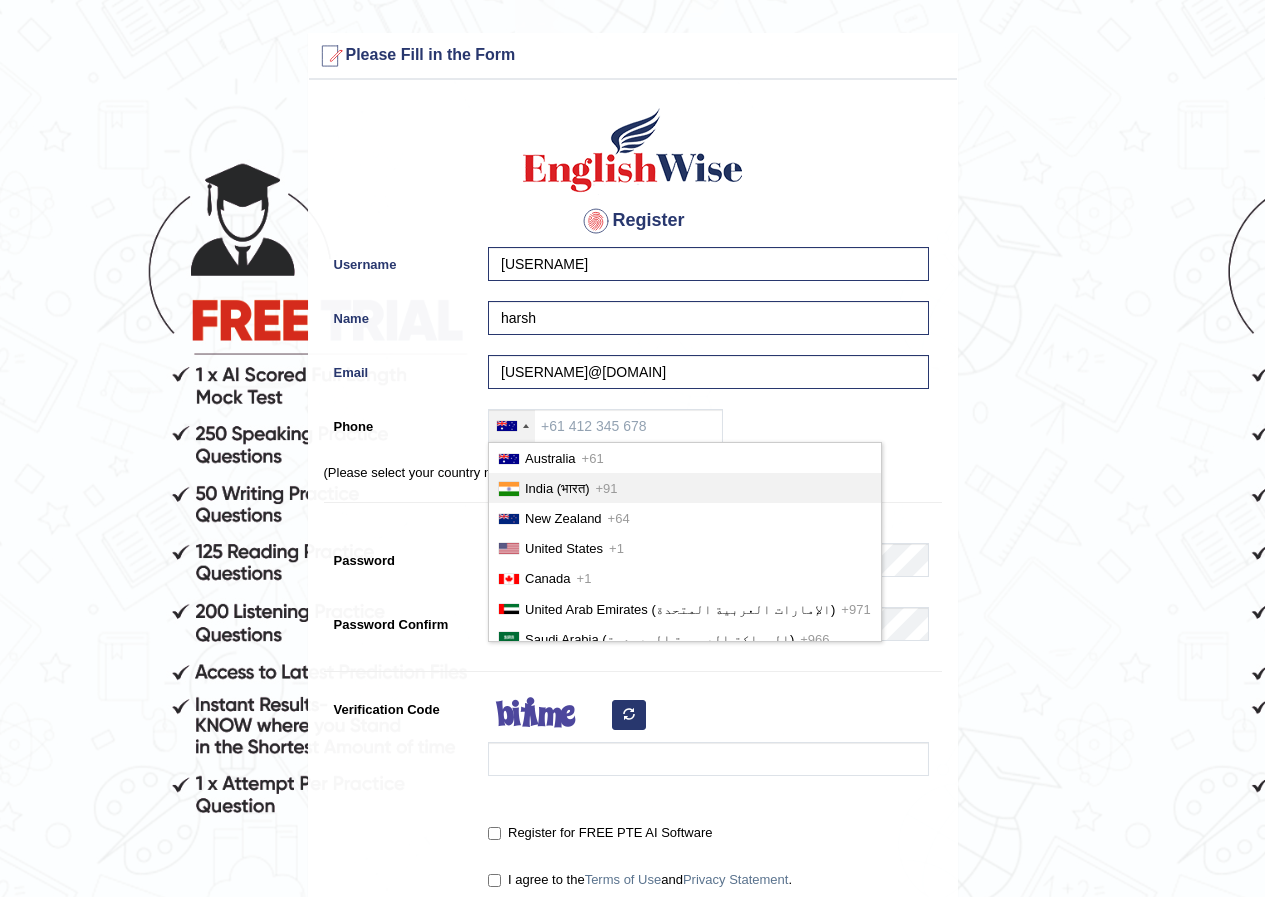 click on "India (भारत)" at bounding box center (557, 488) 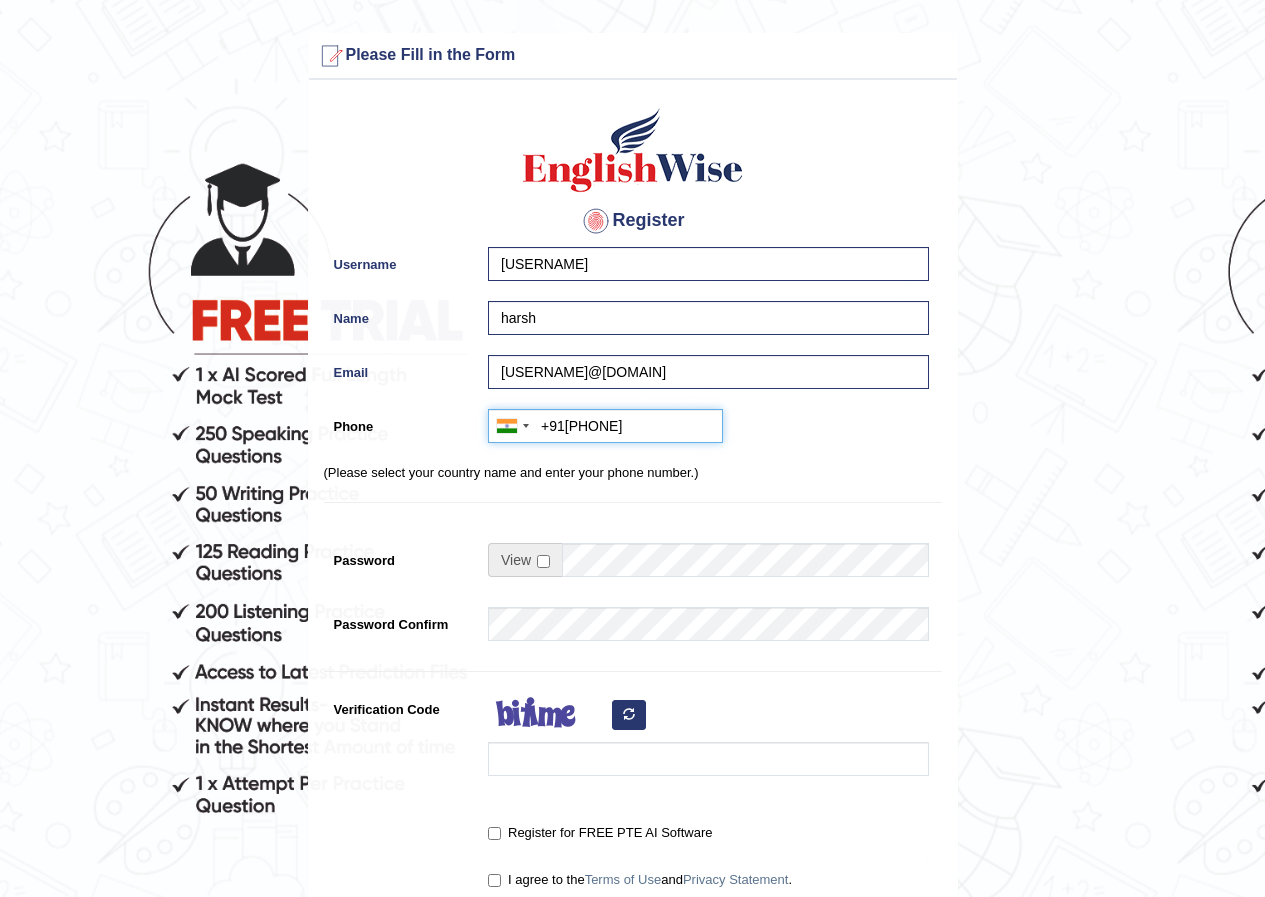 type on "+918923905519" 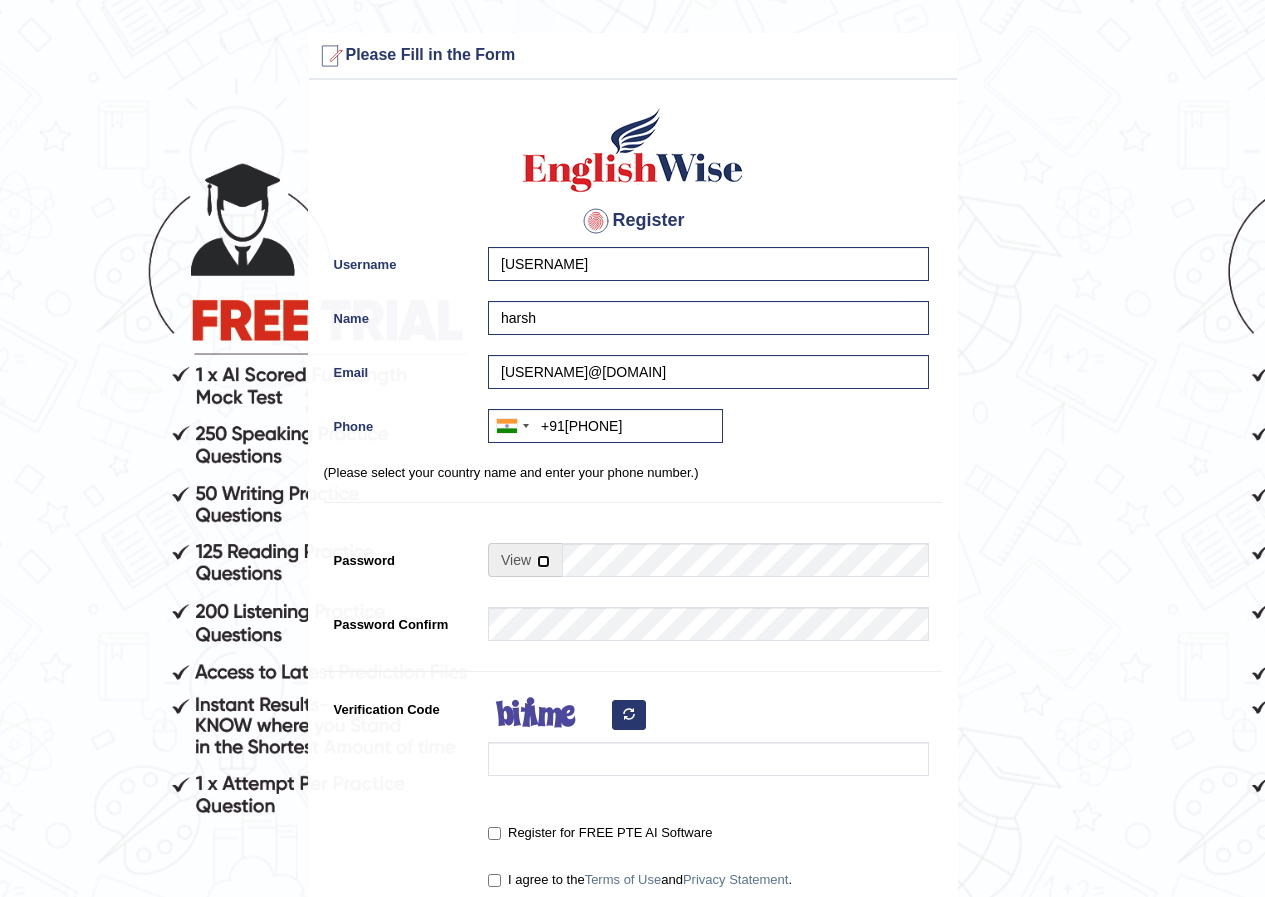 click at bounding box center [543, 561] 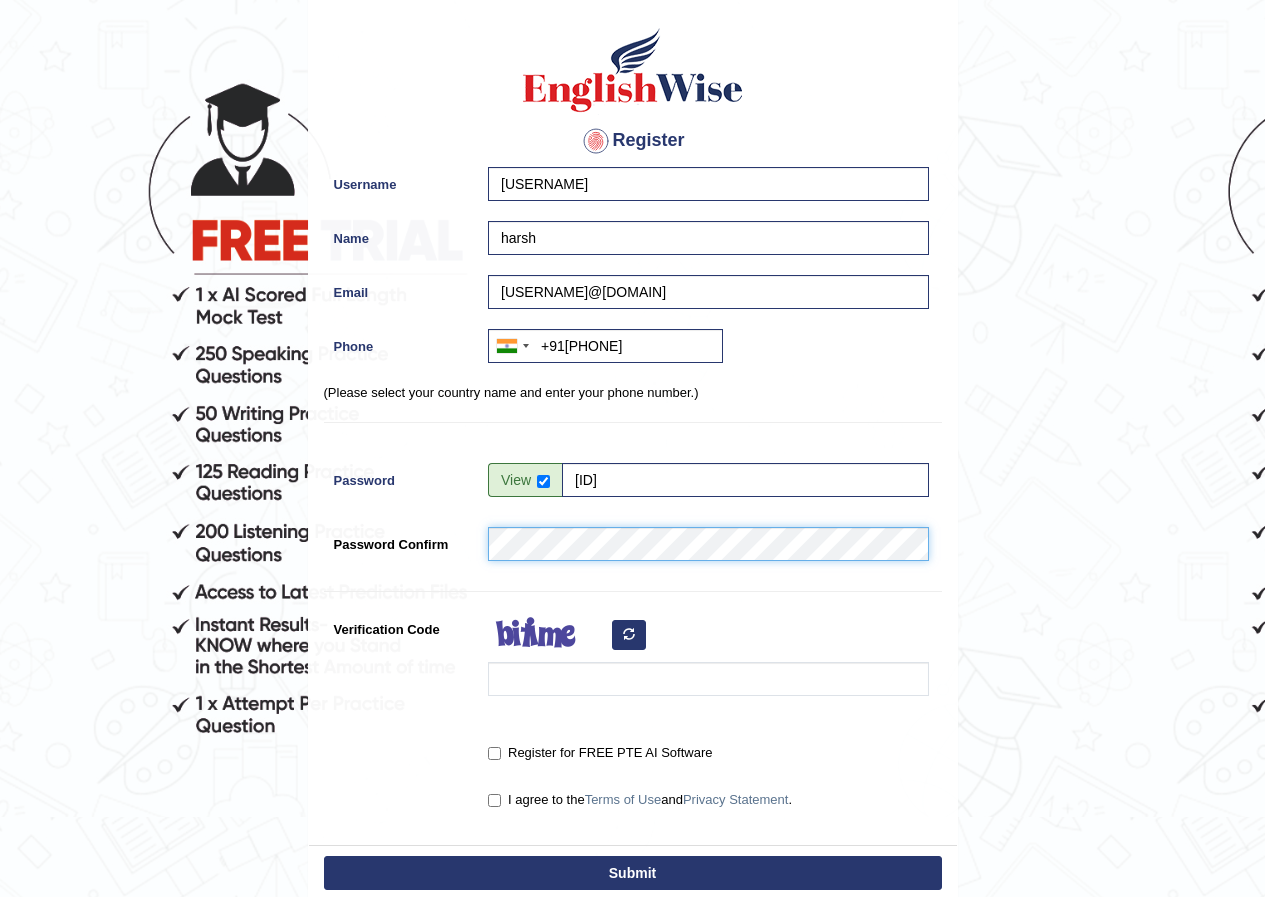 scroll, scrollTop: 200, scrollLeft: 0, axis: vertical 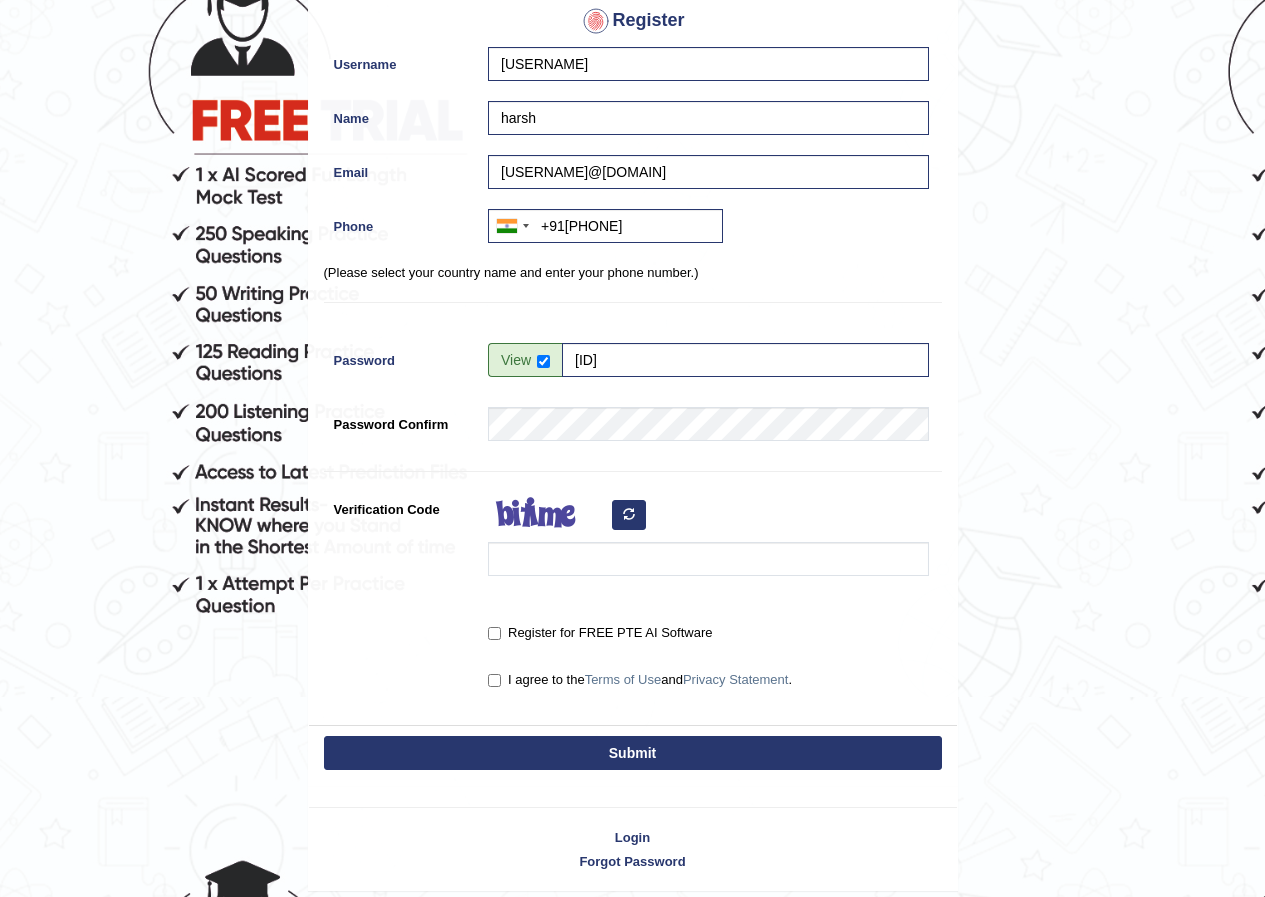 click at bounding box center [629, 515] 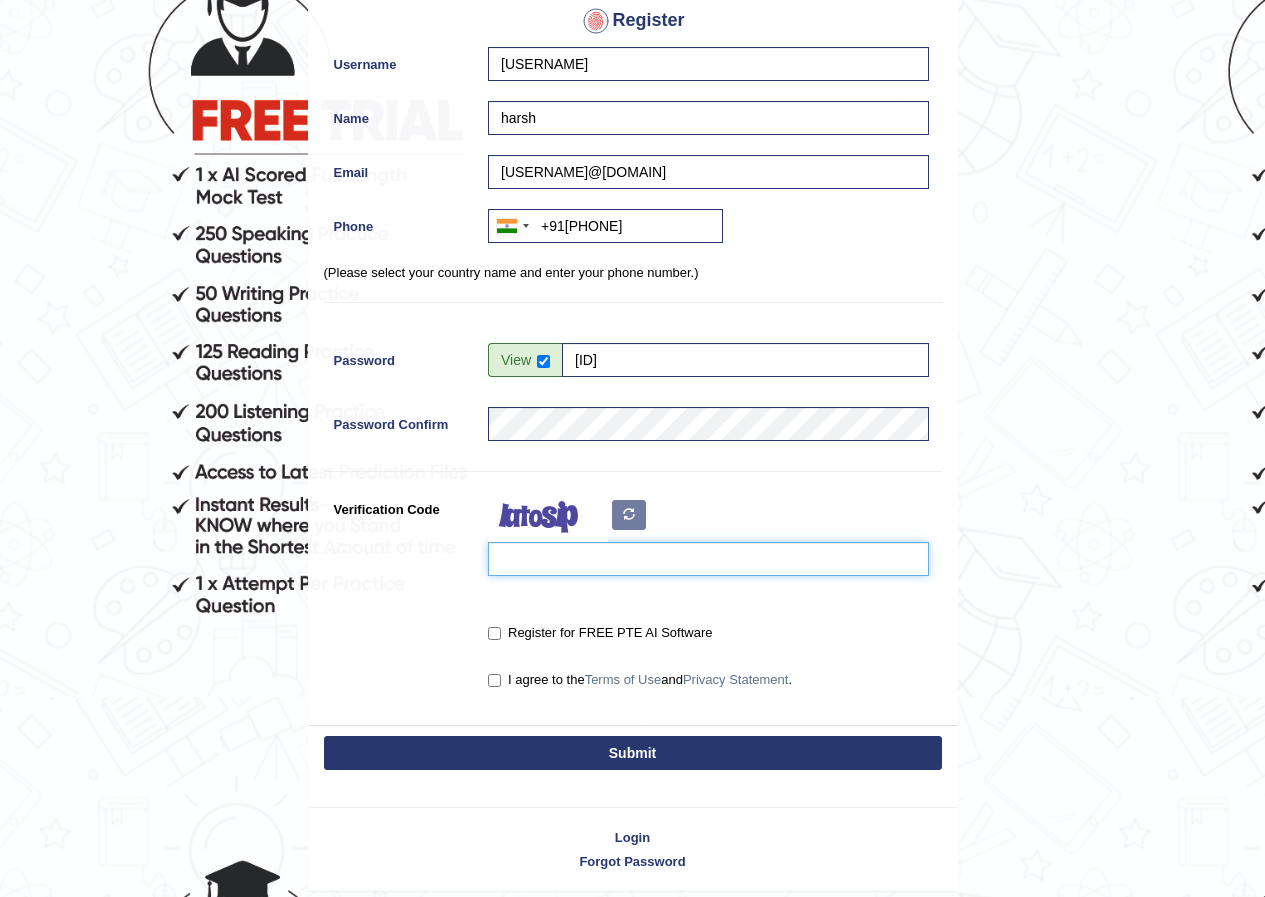 click on "Verification Code" at bounding box center (708, 559) 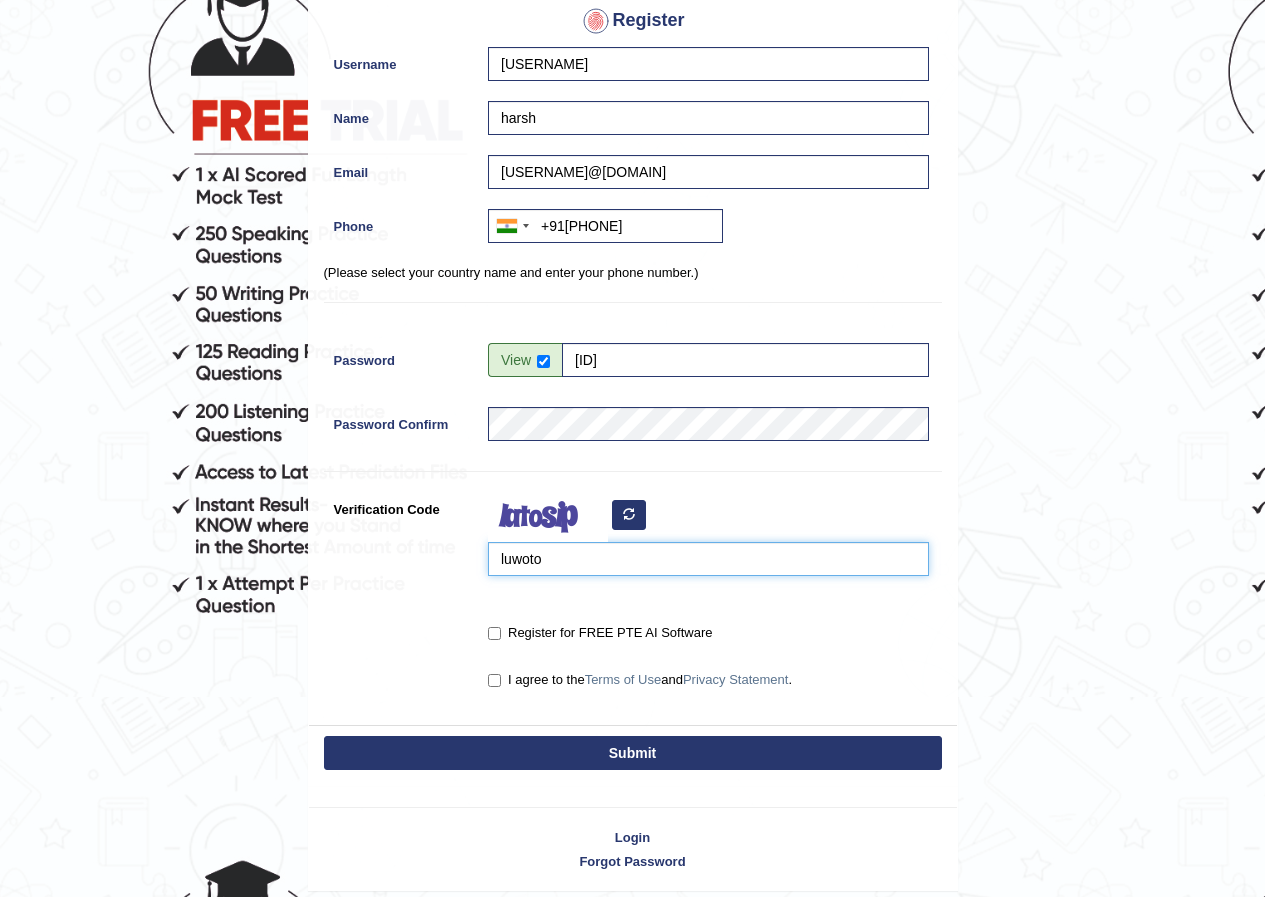 type on "luwoto" 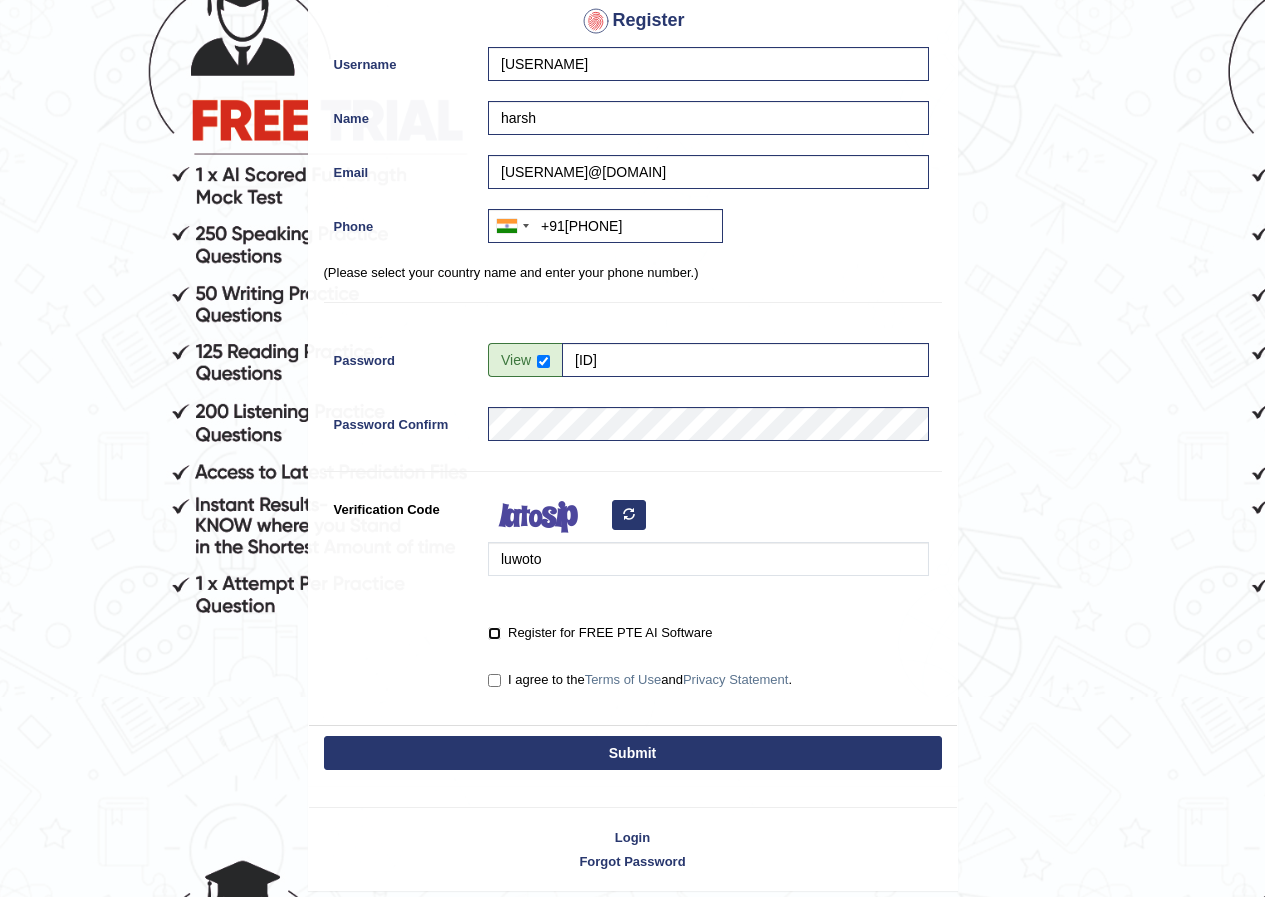 click on "Register for FREE PTE AI Software" at bounding box center [494, 633] 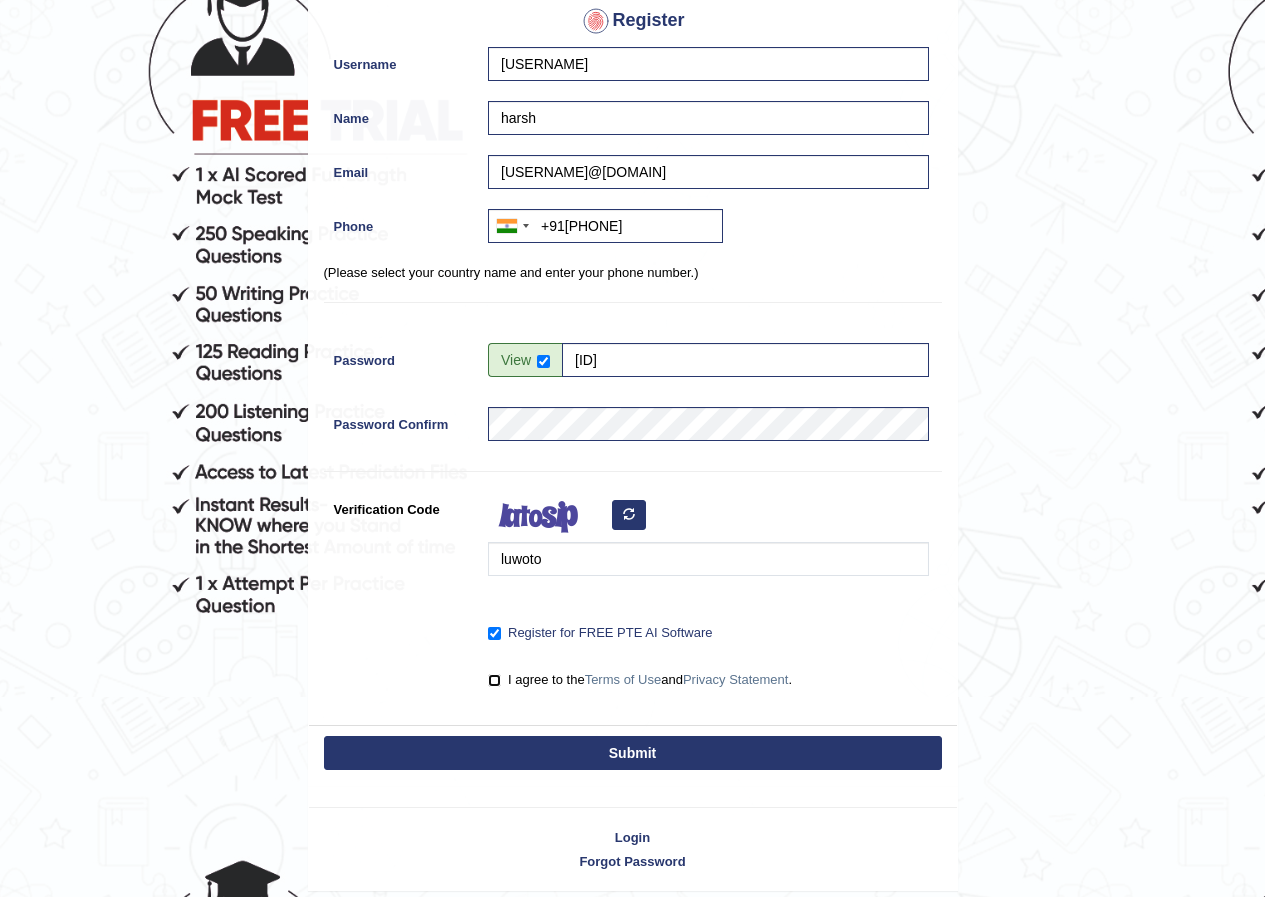 click on "I agree to the  Terms of Use  and  Privacy Statement ." at bounding box center [494, 680] 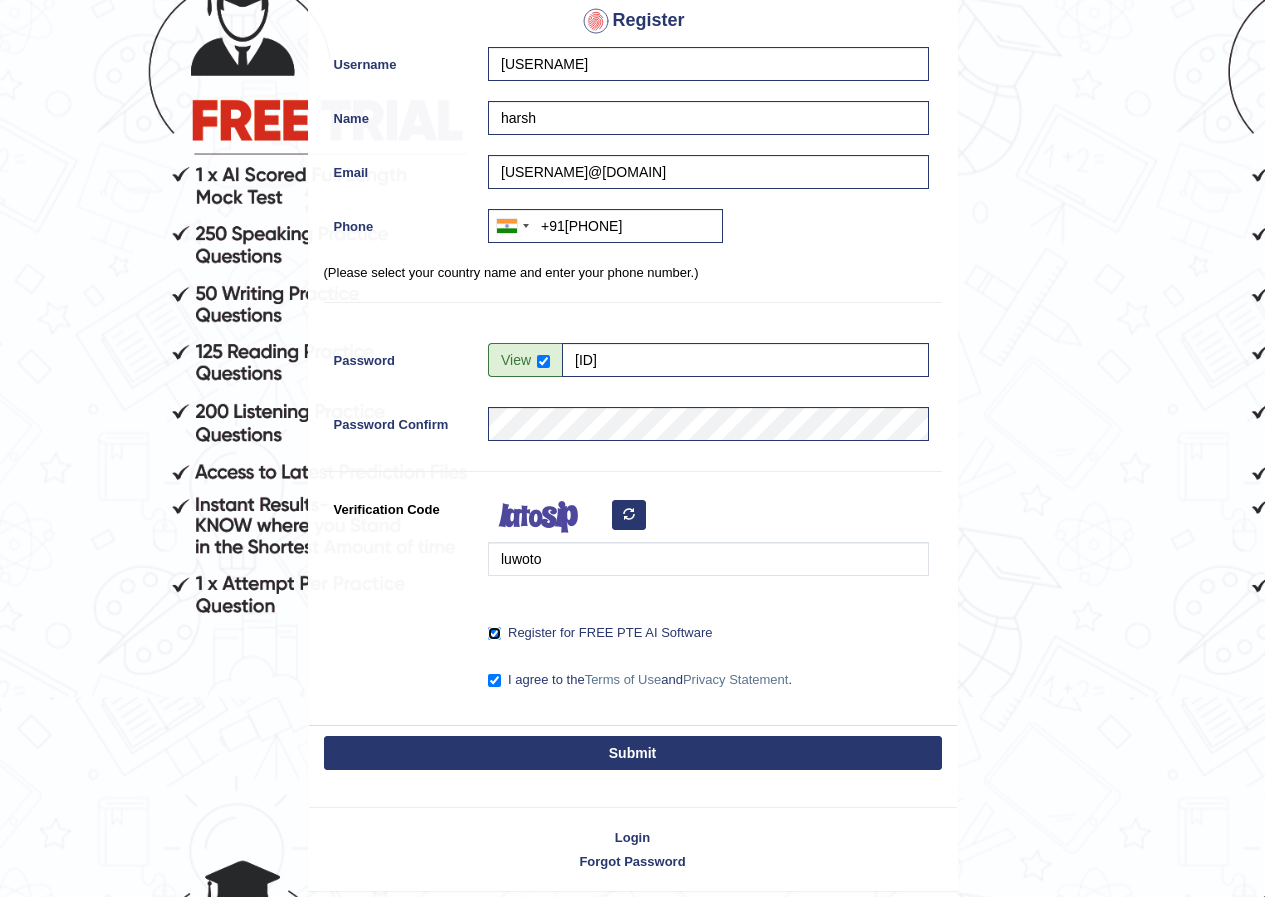 click on "Register for FREE PTE AI Software" at bounding box center [494, 633] 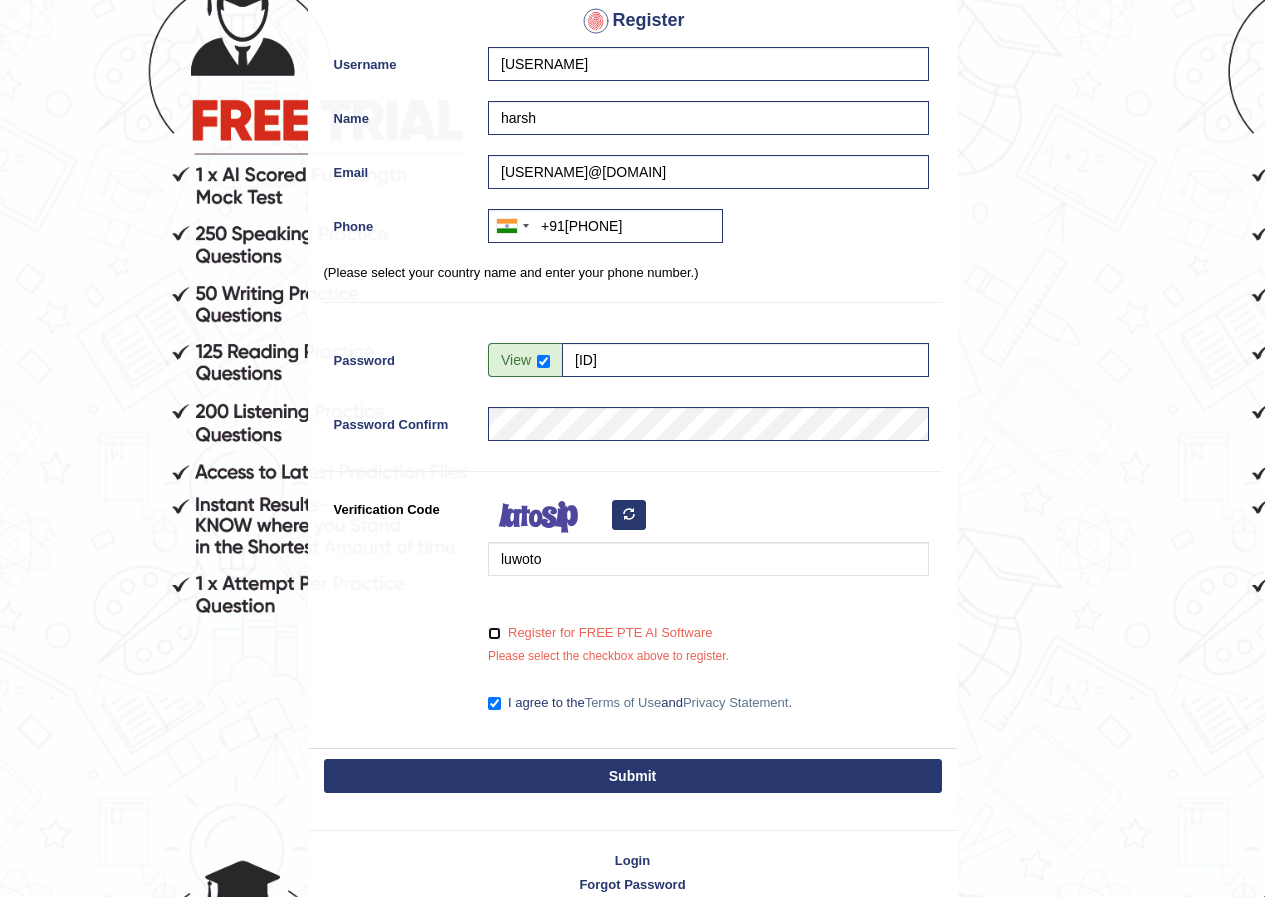 click on "Register for FREE PTE AI Software" at bounding box center [494, 633] 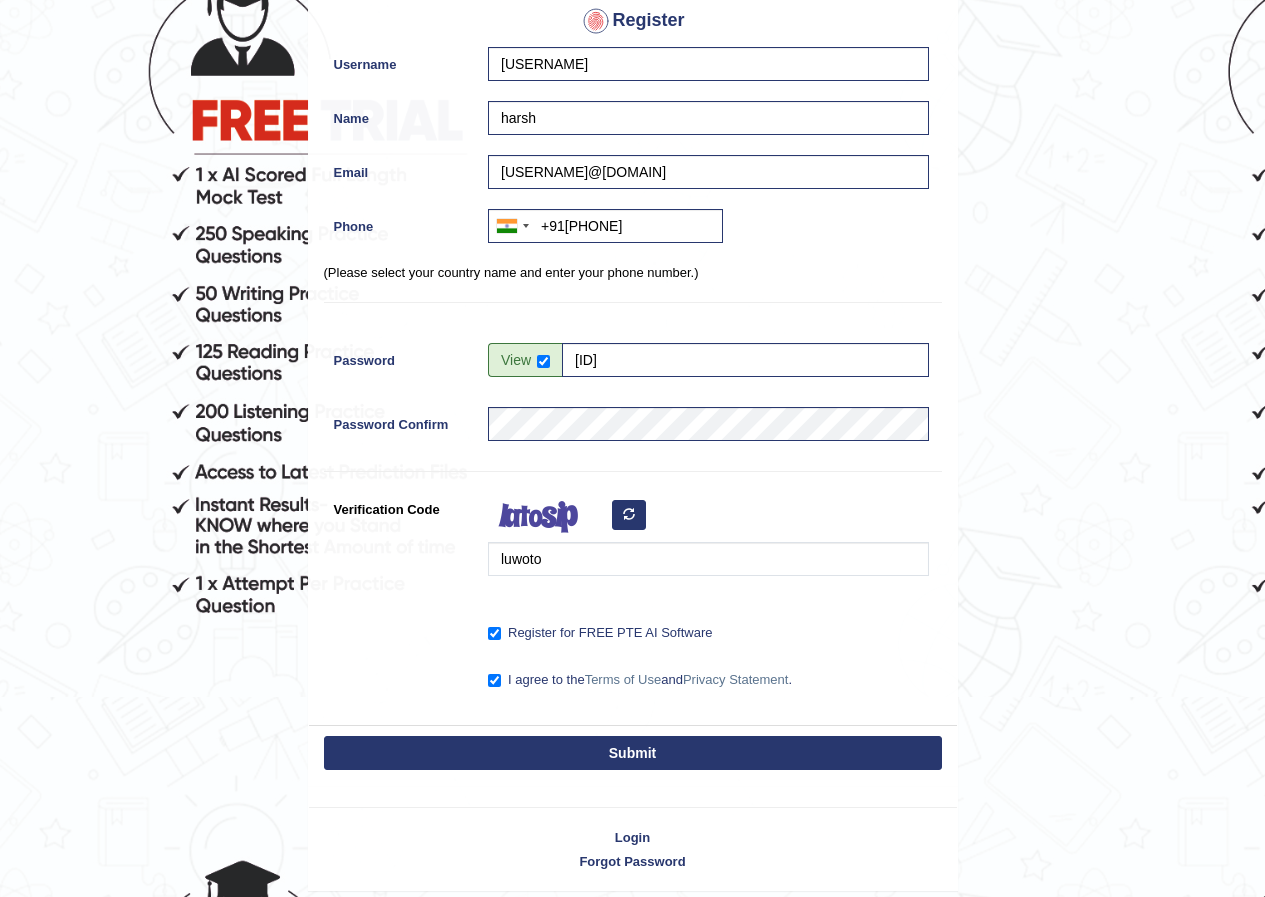 click on "Submit" at bounding box center [633, 753] 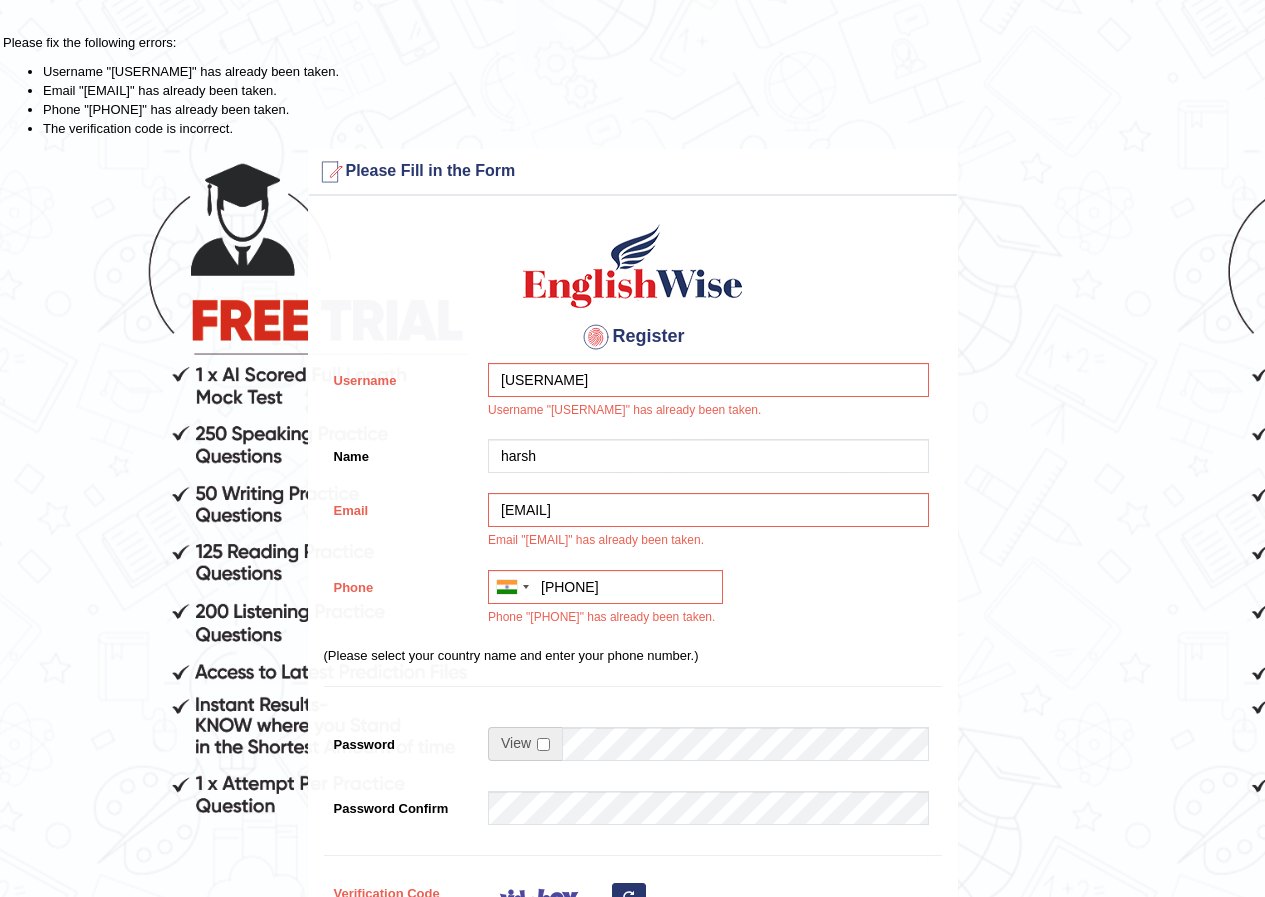 scroll, scrollTop: 0, scrollLeft: 0, axis: both 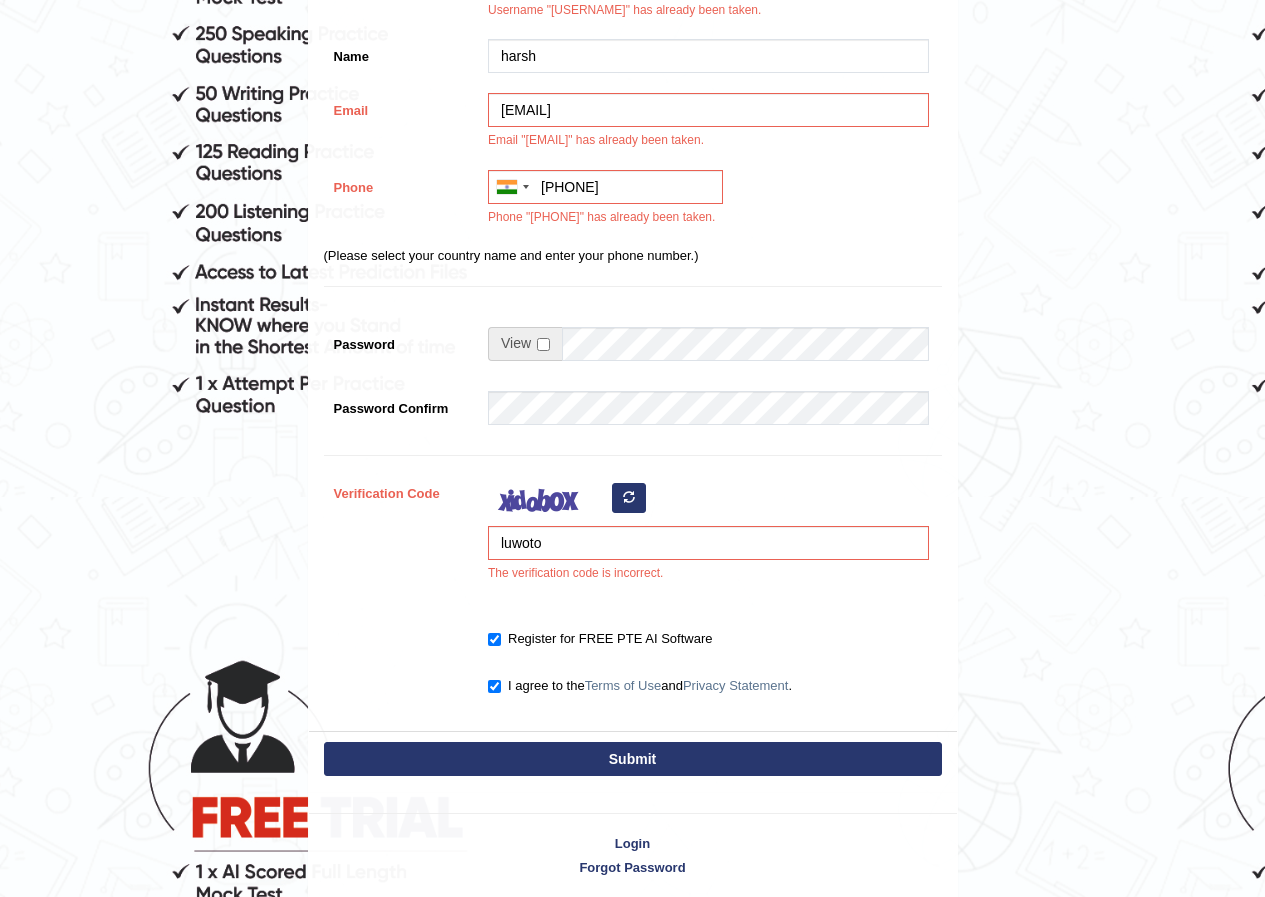 click at bounding box center (629, 497) 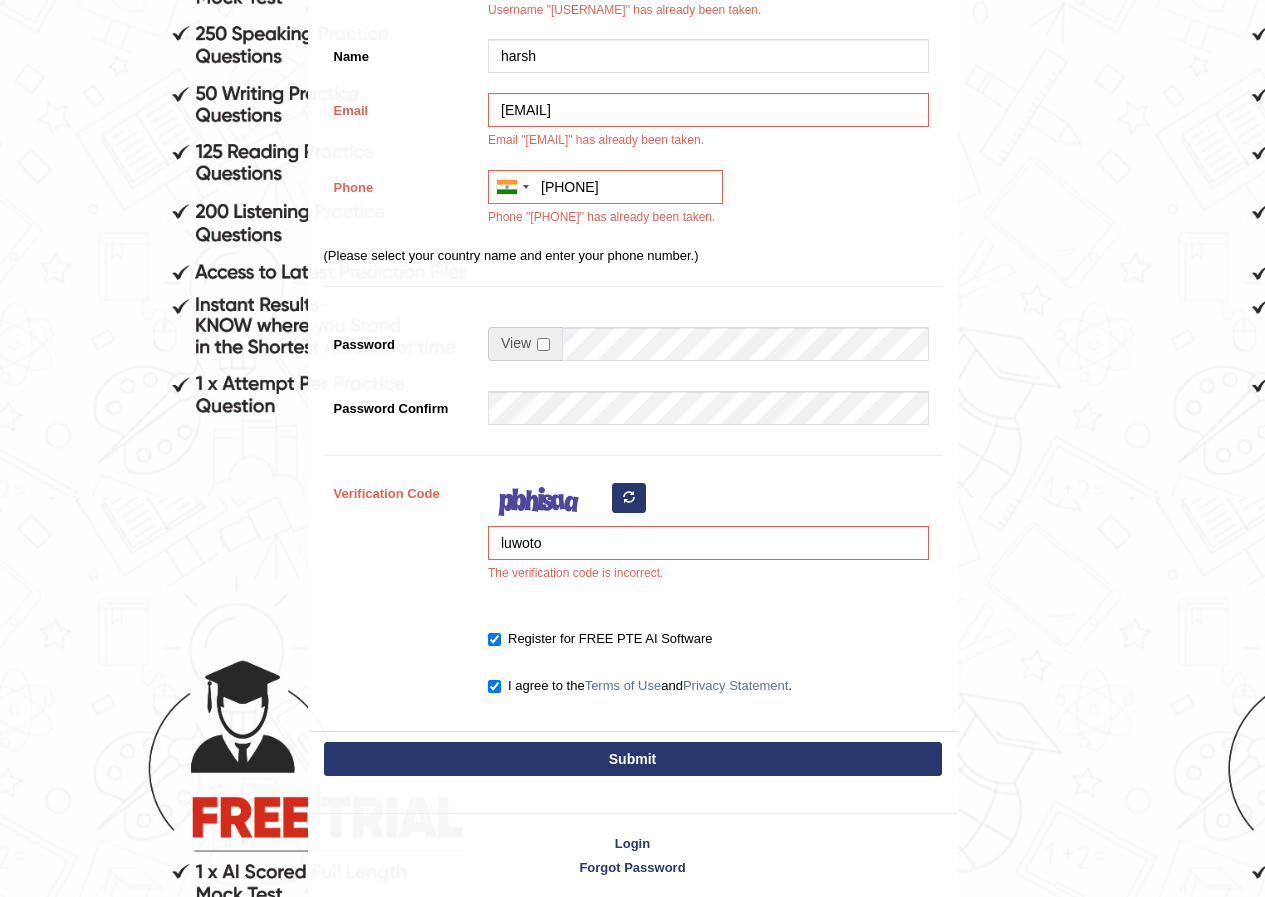 click at bounding box center [629, 497] 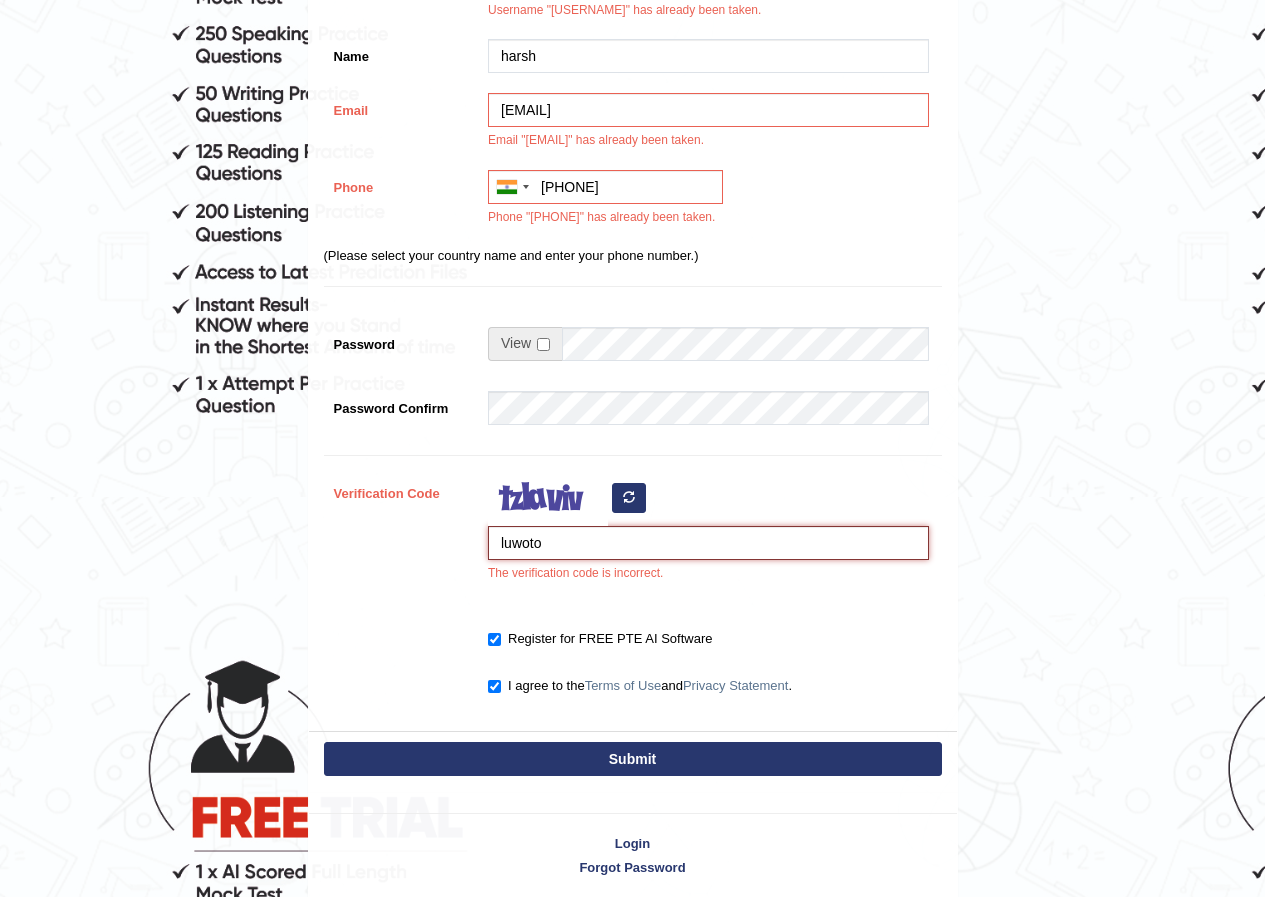 click on "luwoto" at bounding box center (708, 543) 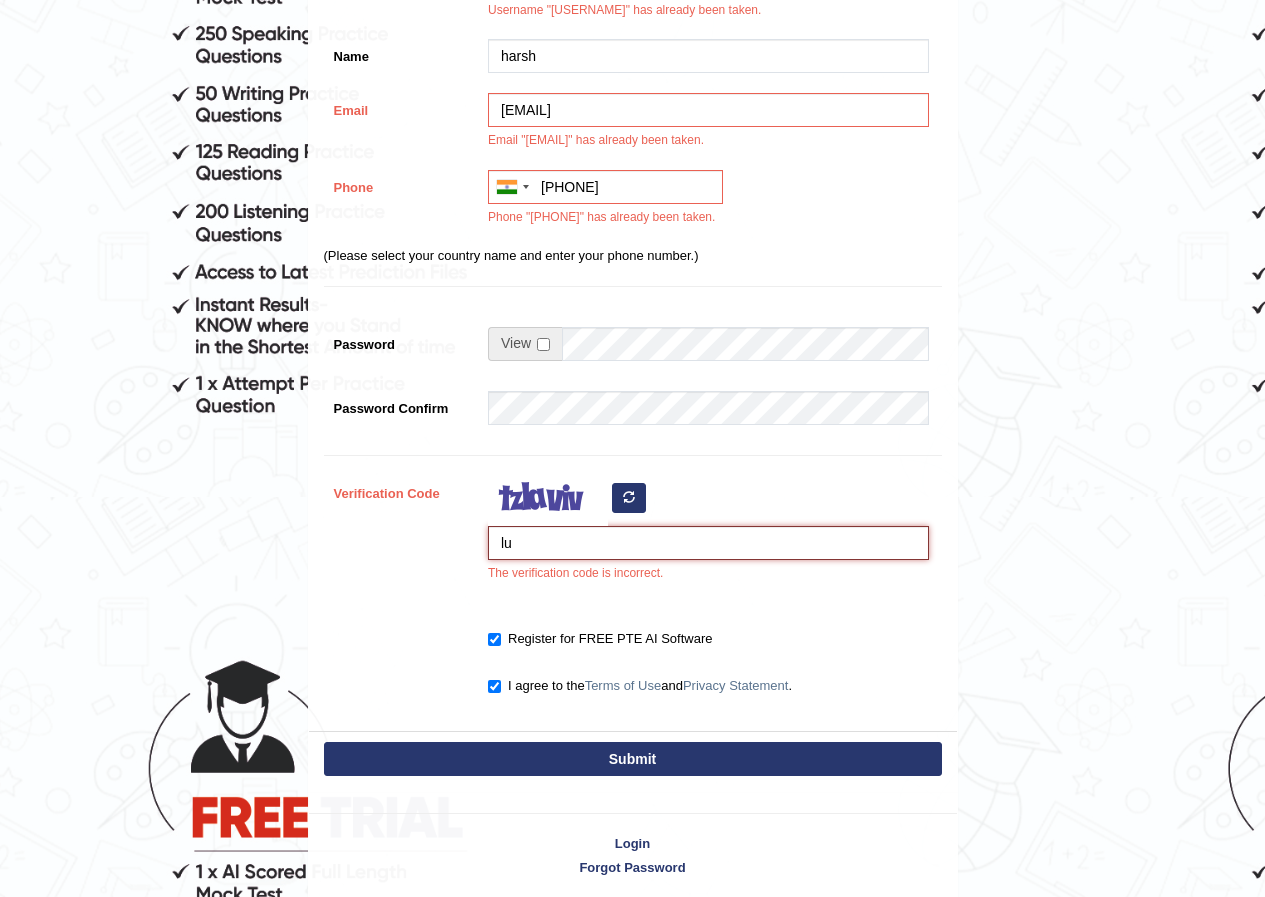 type on "l" 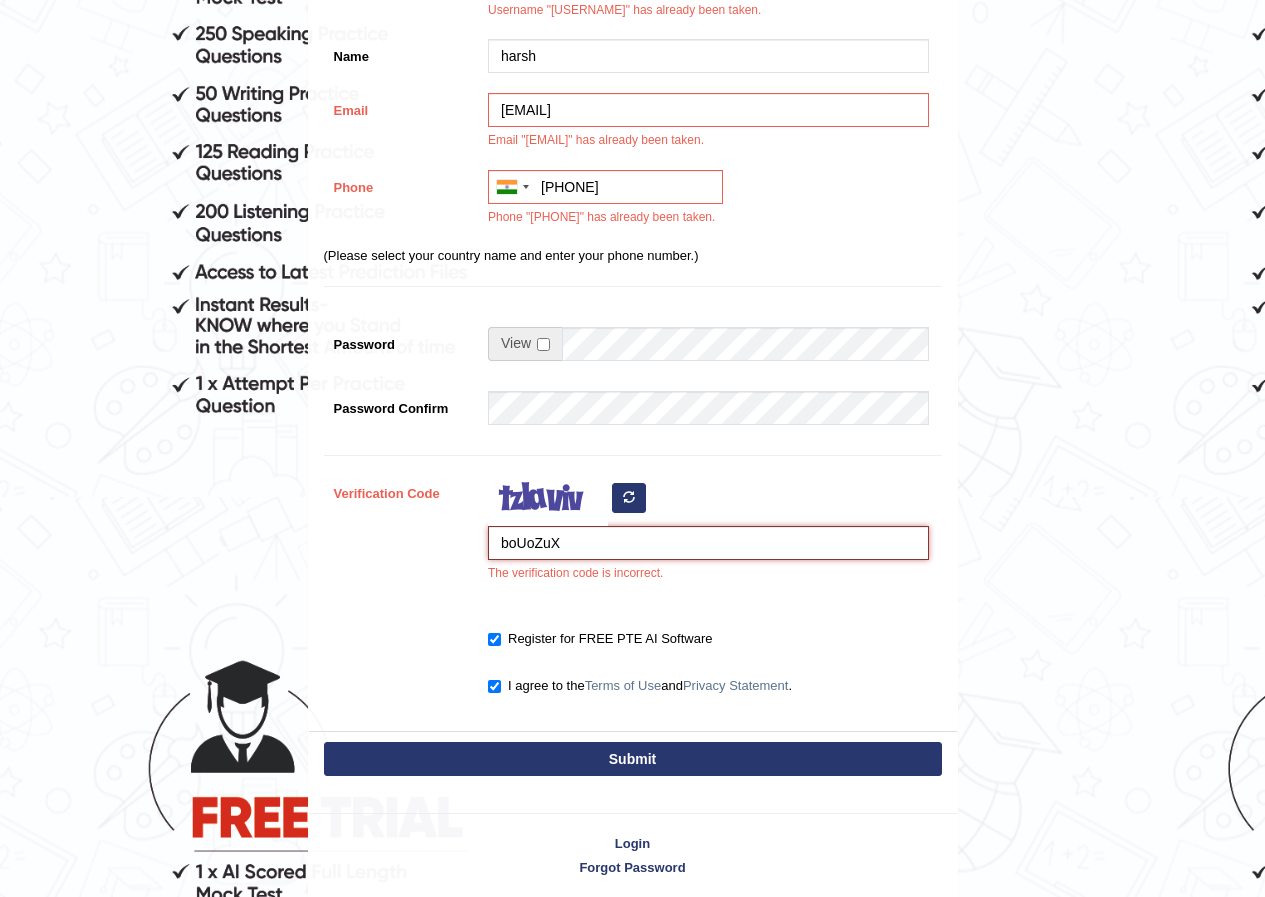 type on "boUoZuX" 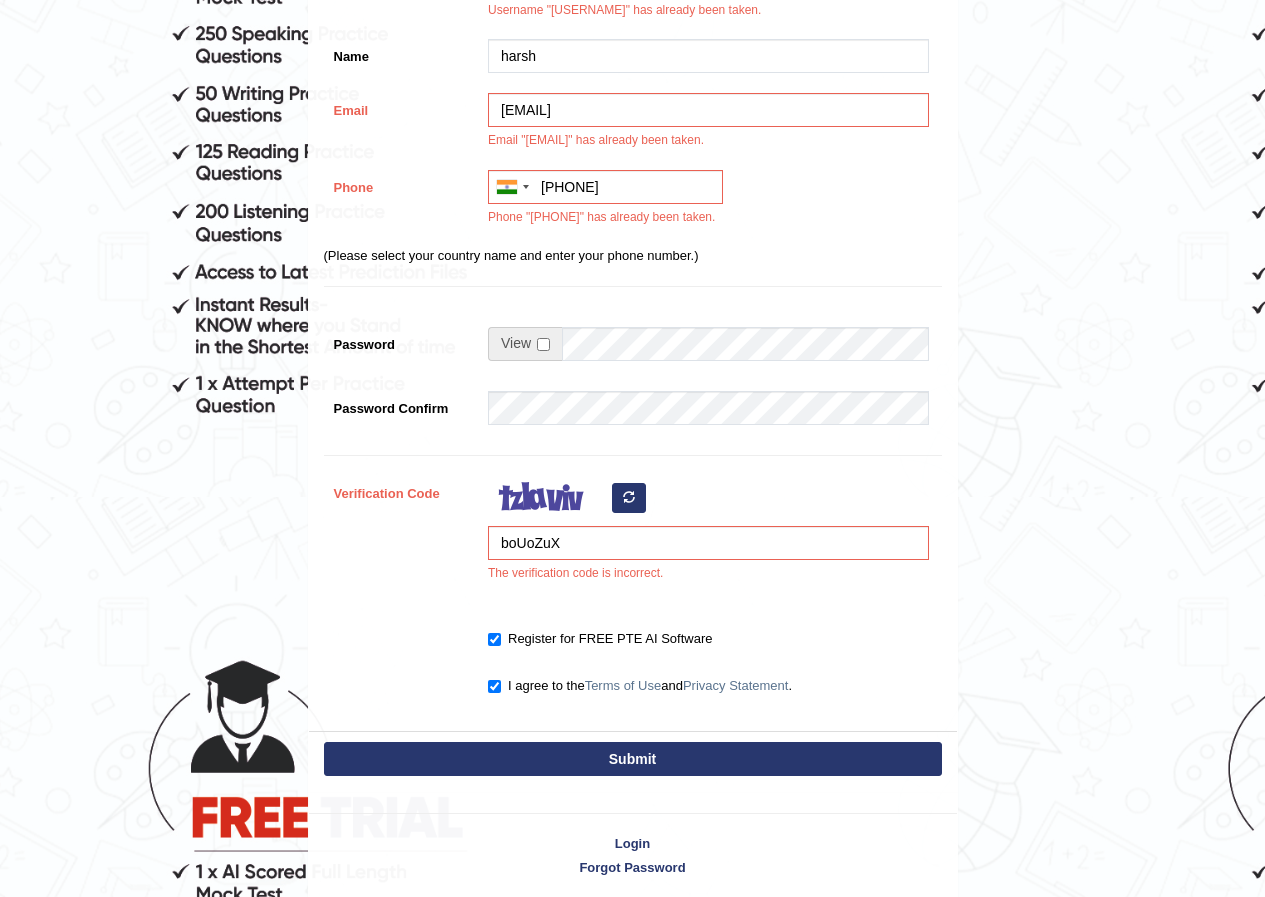 click on "Submit" at bounding box center (633, 759) 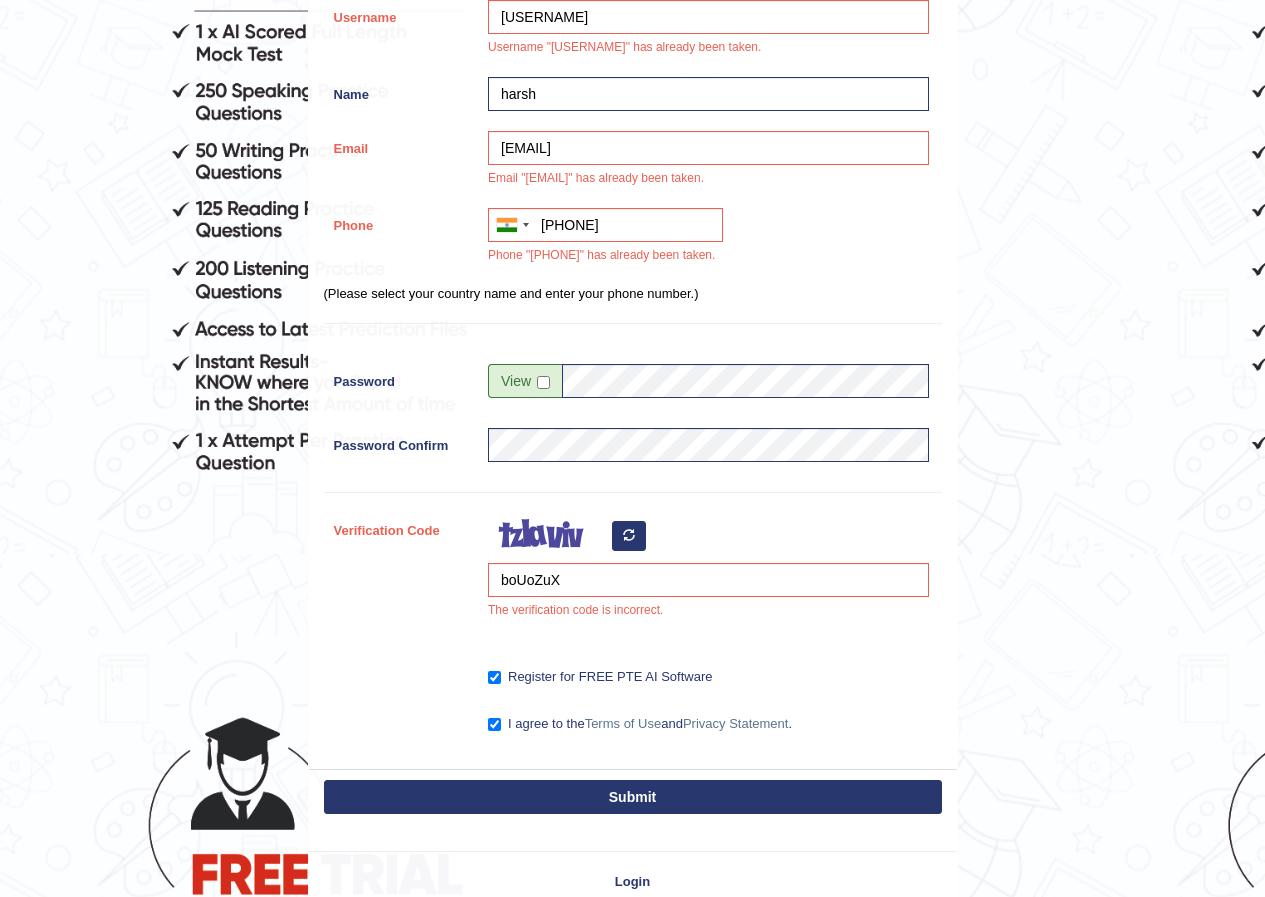 click on "Submit" at bounding box center [633, 797] 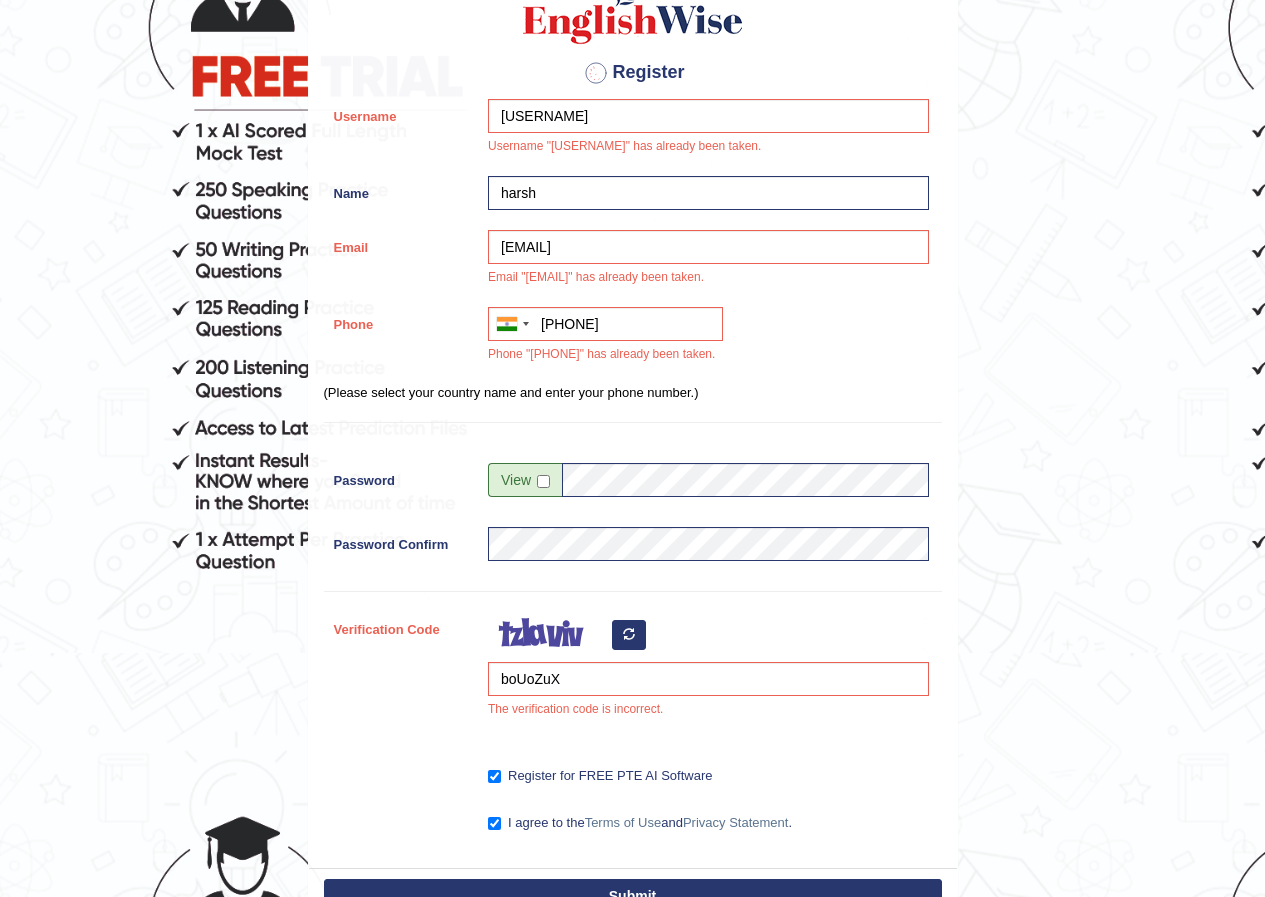 scroll, scrollTop: 463, scrollLeft: 0, axis: vertical 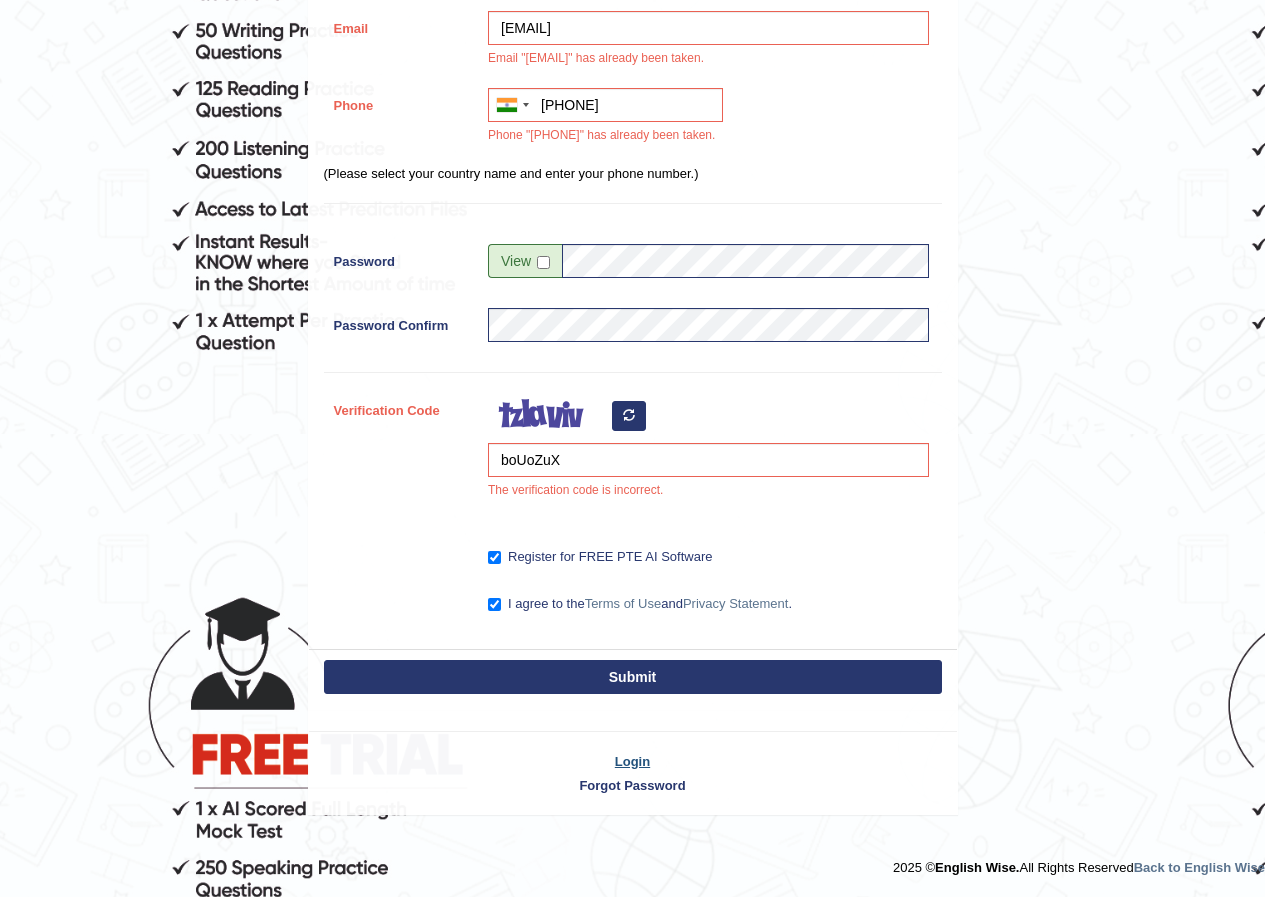 click on "Login" at bounding box center (633, 761) 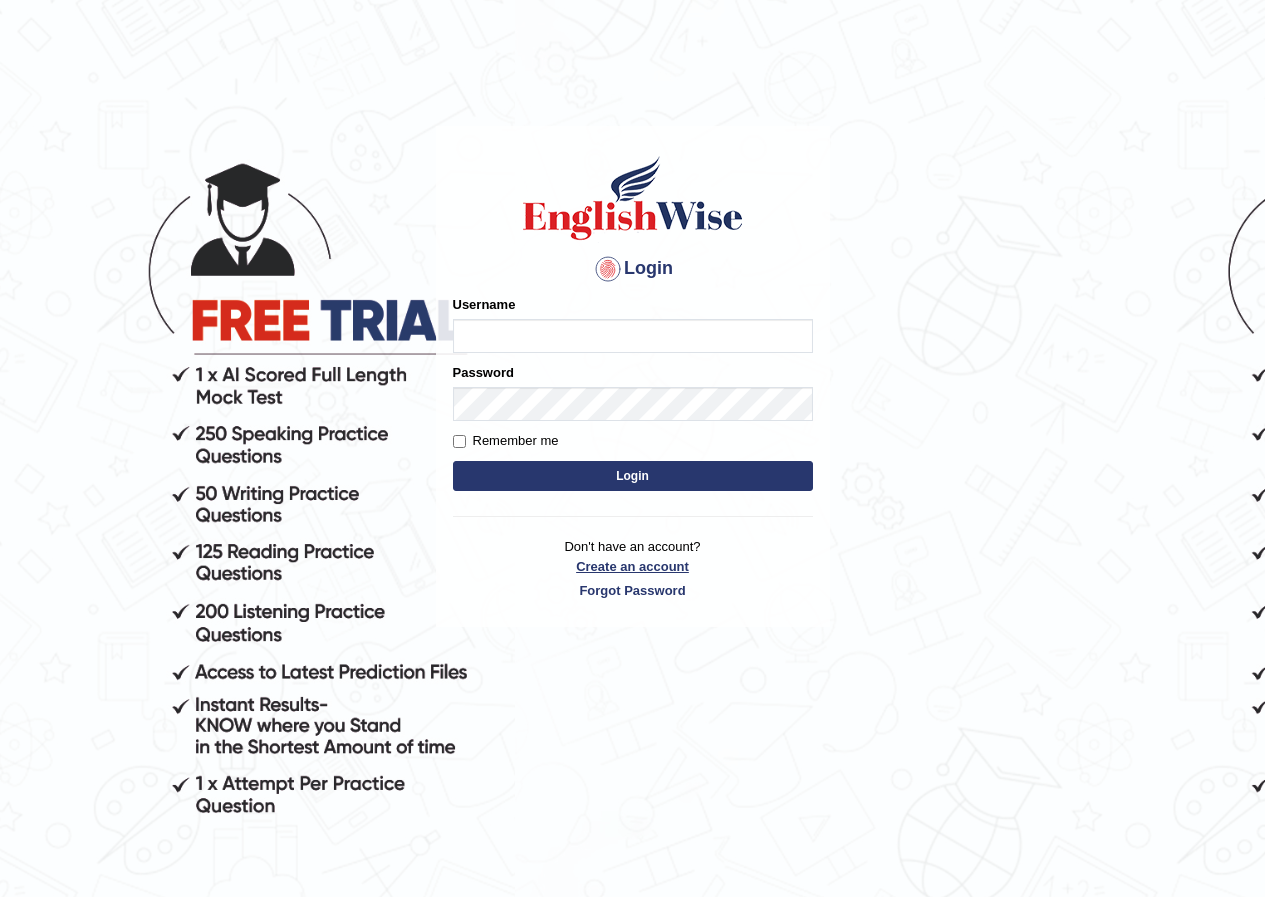scroll, scrollTop: 0, scrollLeft: 0, axis: both 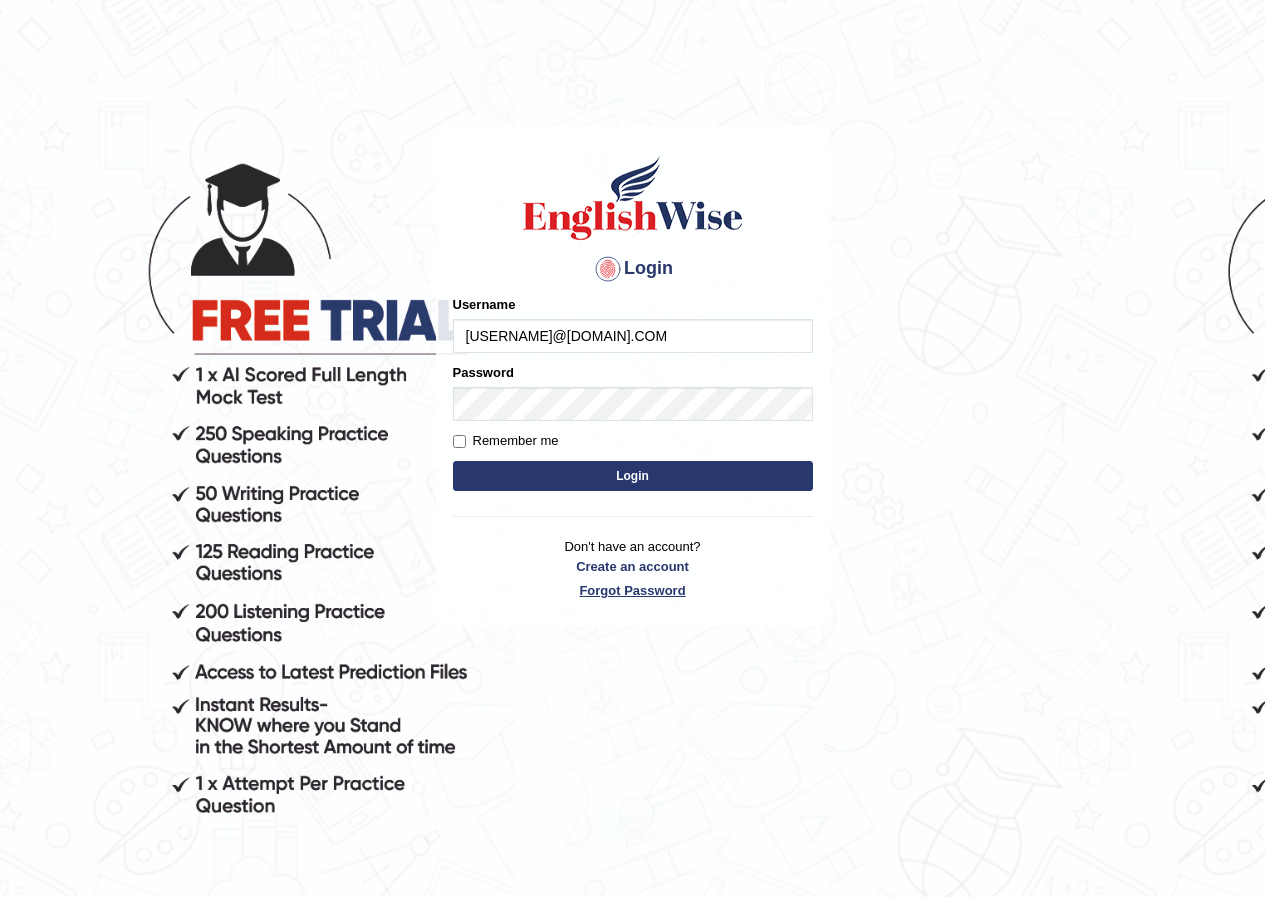 type on "[USERNAME]@[DOMAIN].COM" 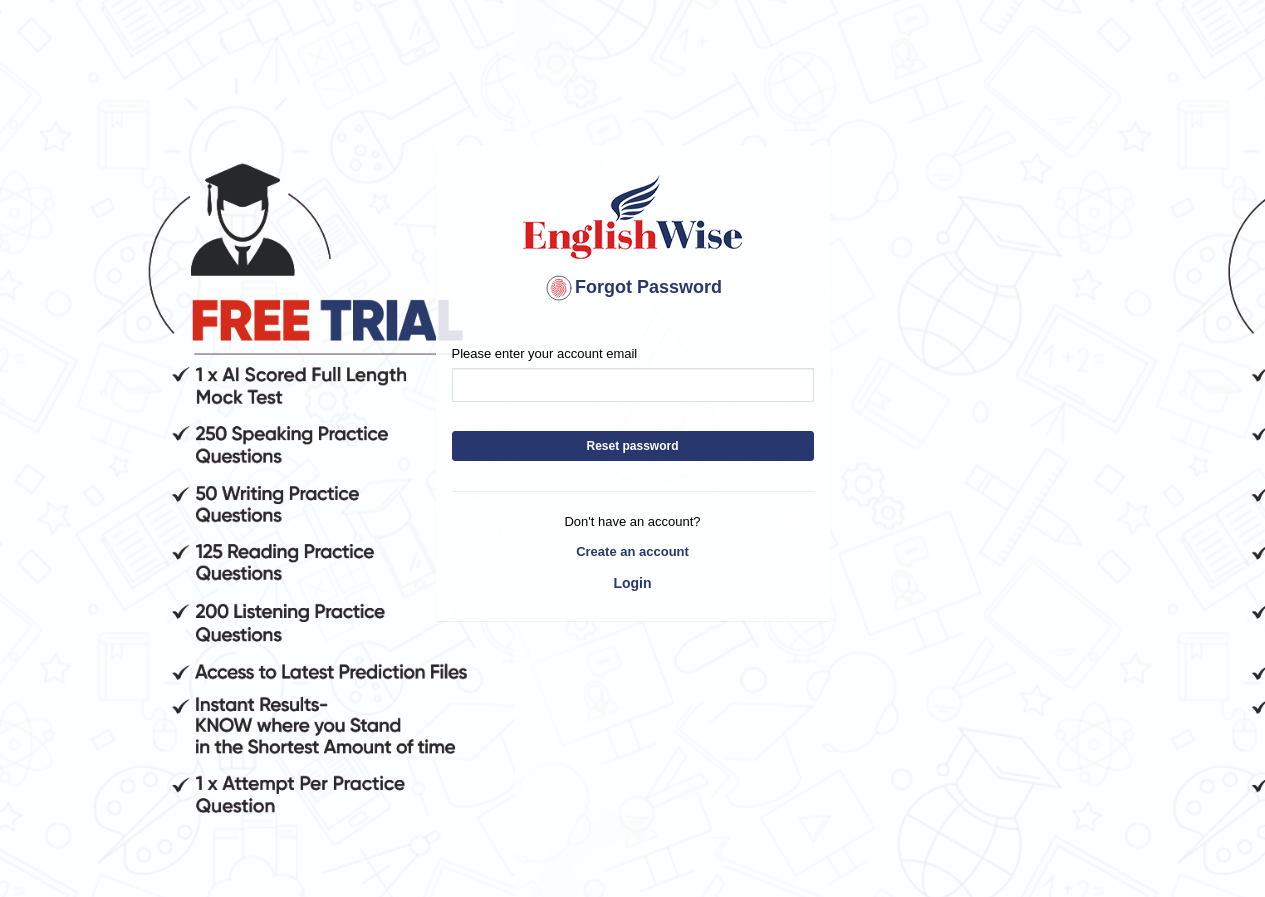 scroll, scrollTop: 0, scrollLeft: 0, axis: both 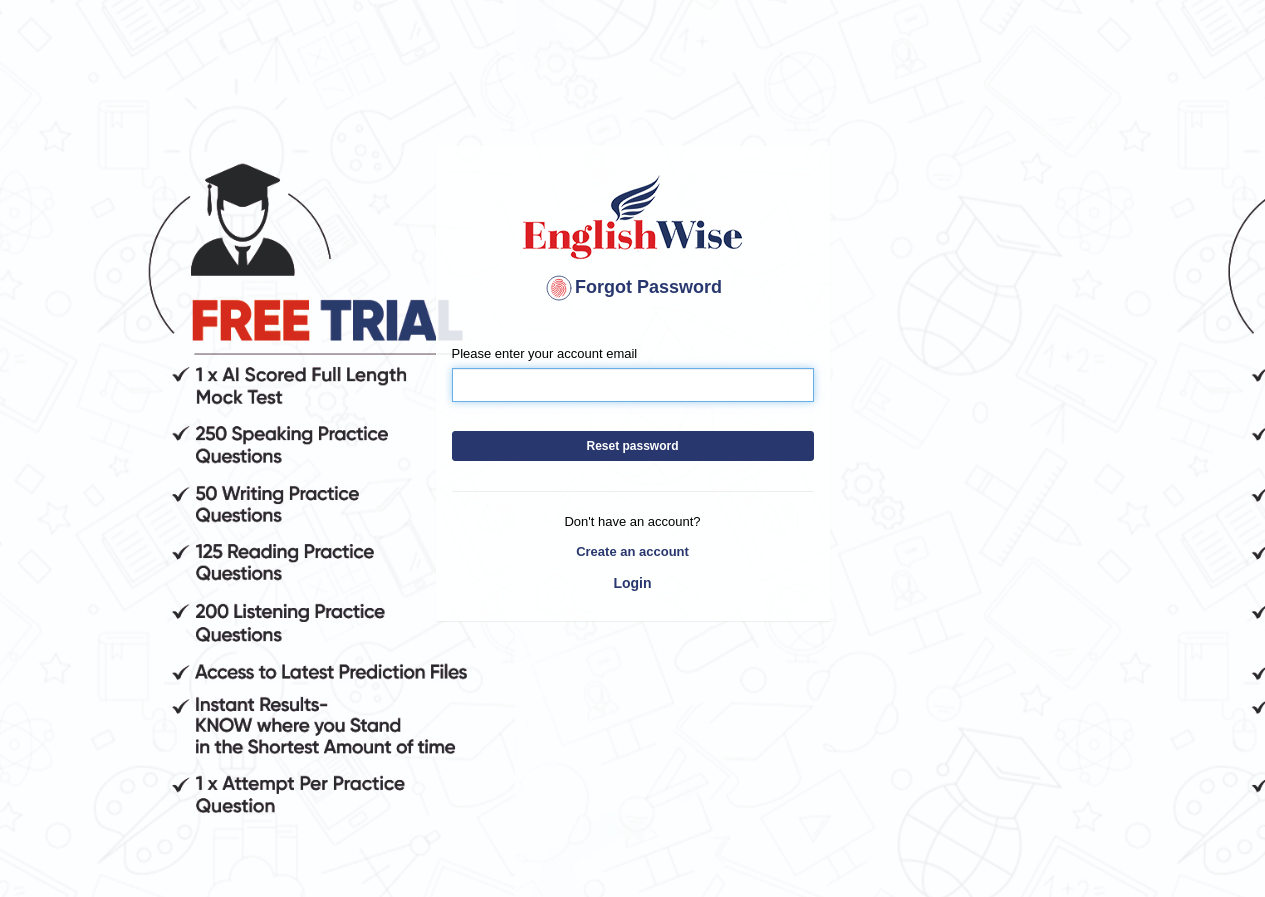 click on "Please enter your account email" at bounding box center (633, 385) 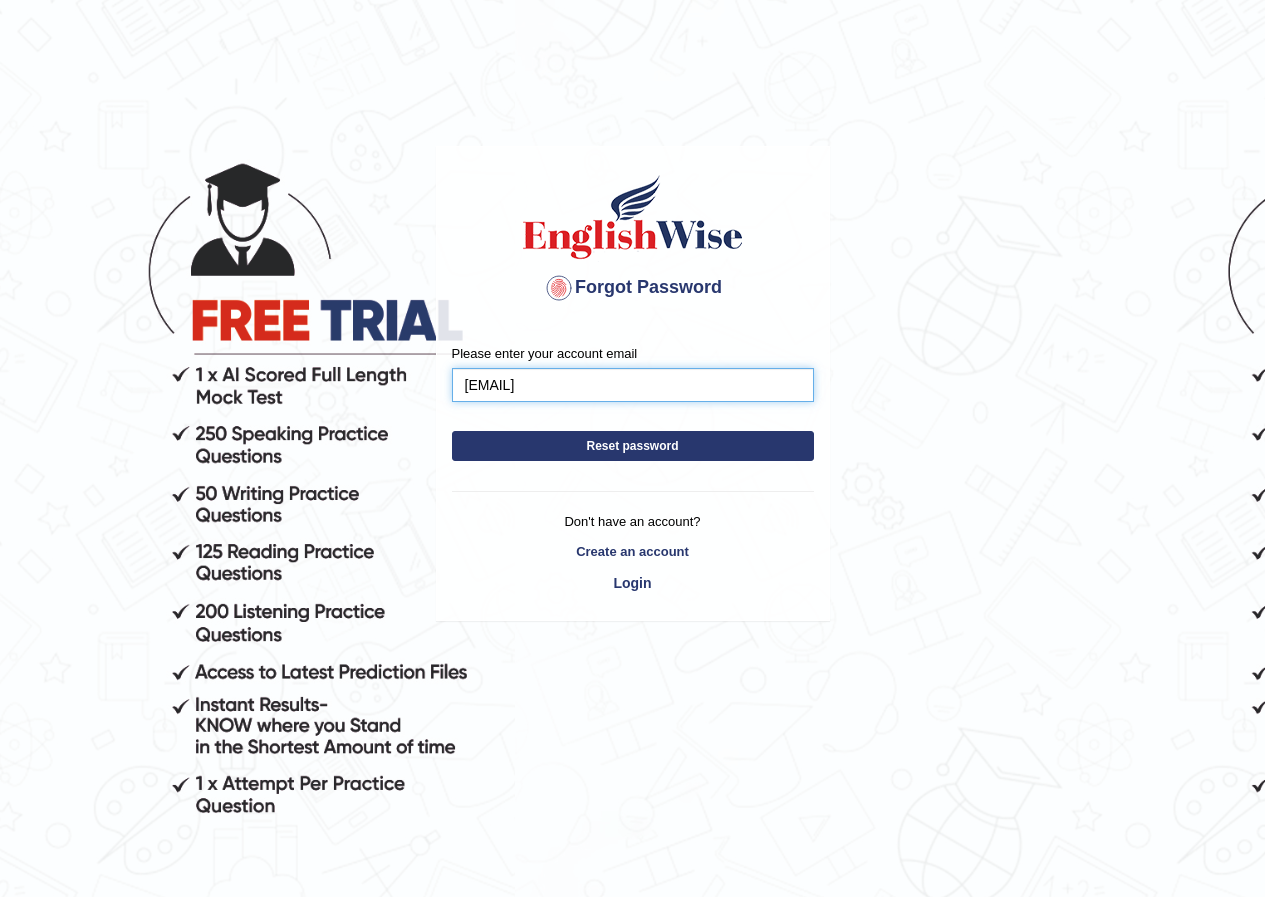 type on "harshitpundir0211@gmail.com" 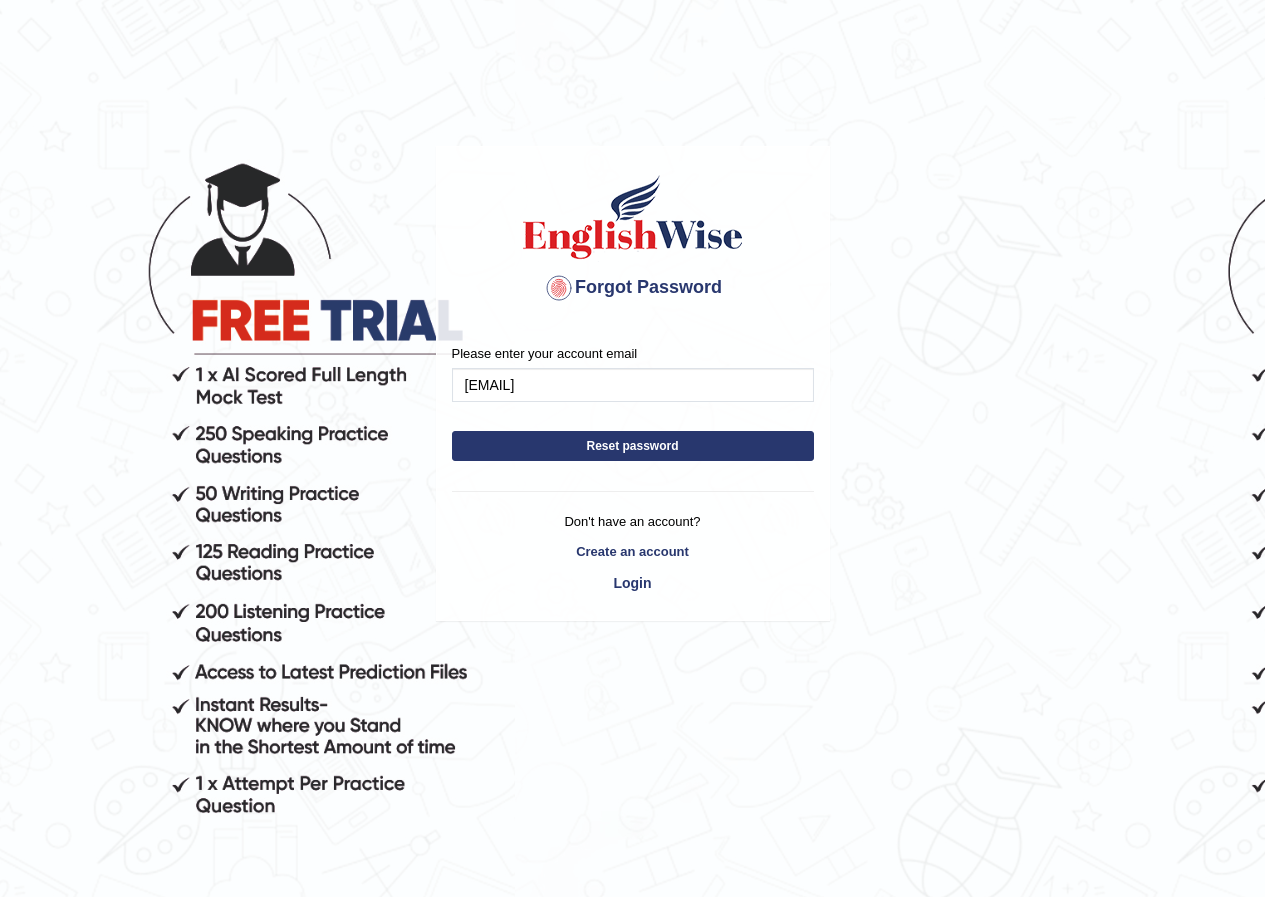 click on "Reset password" at bounding box center [633, 446] 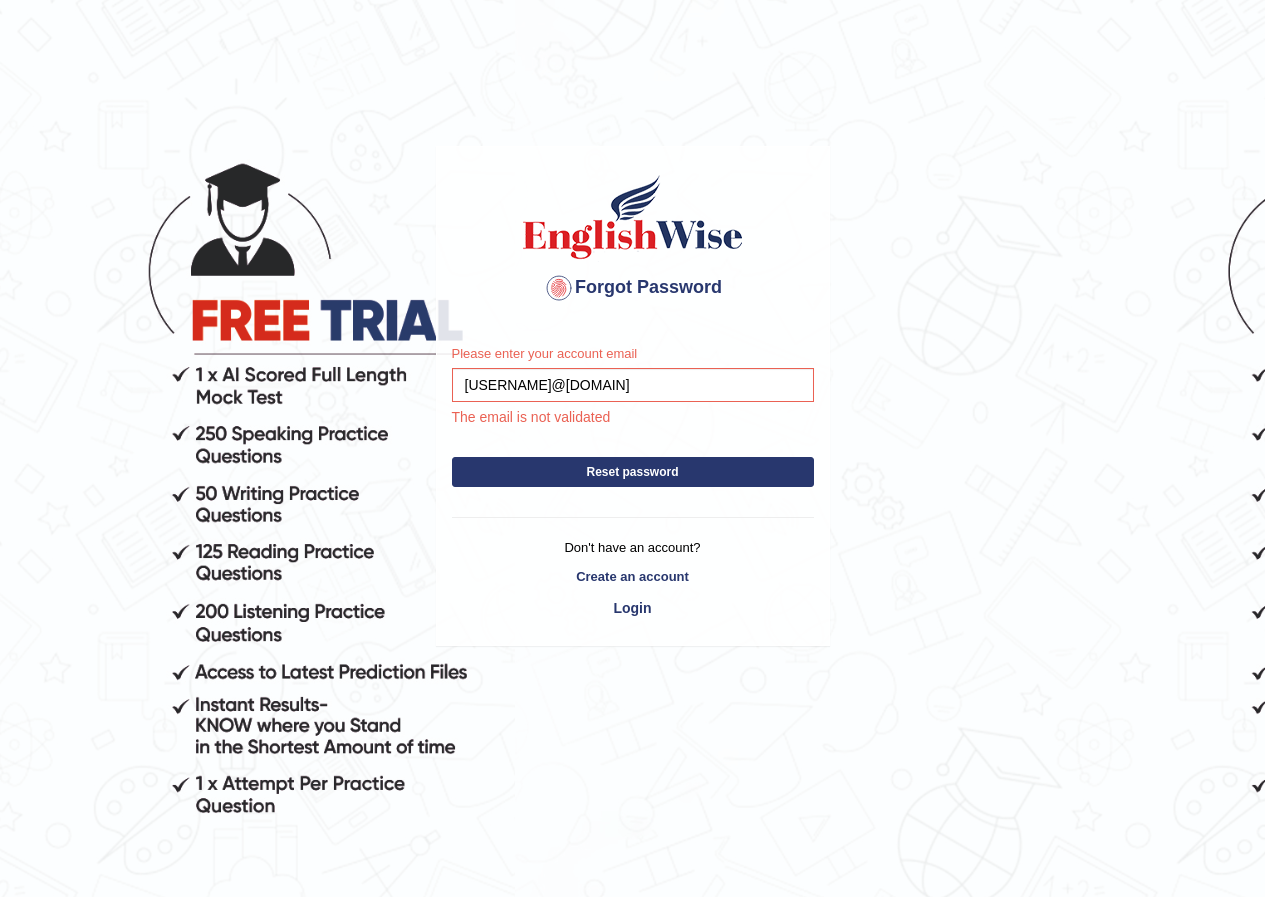 scroll, scrollTop: 0, scrollLeft: 0, axis: both 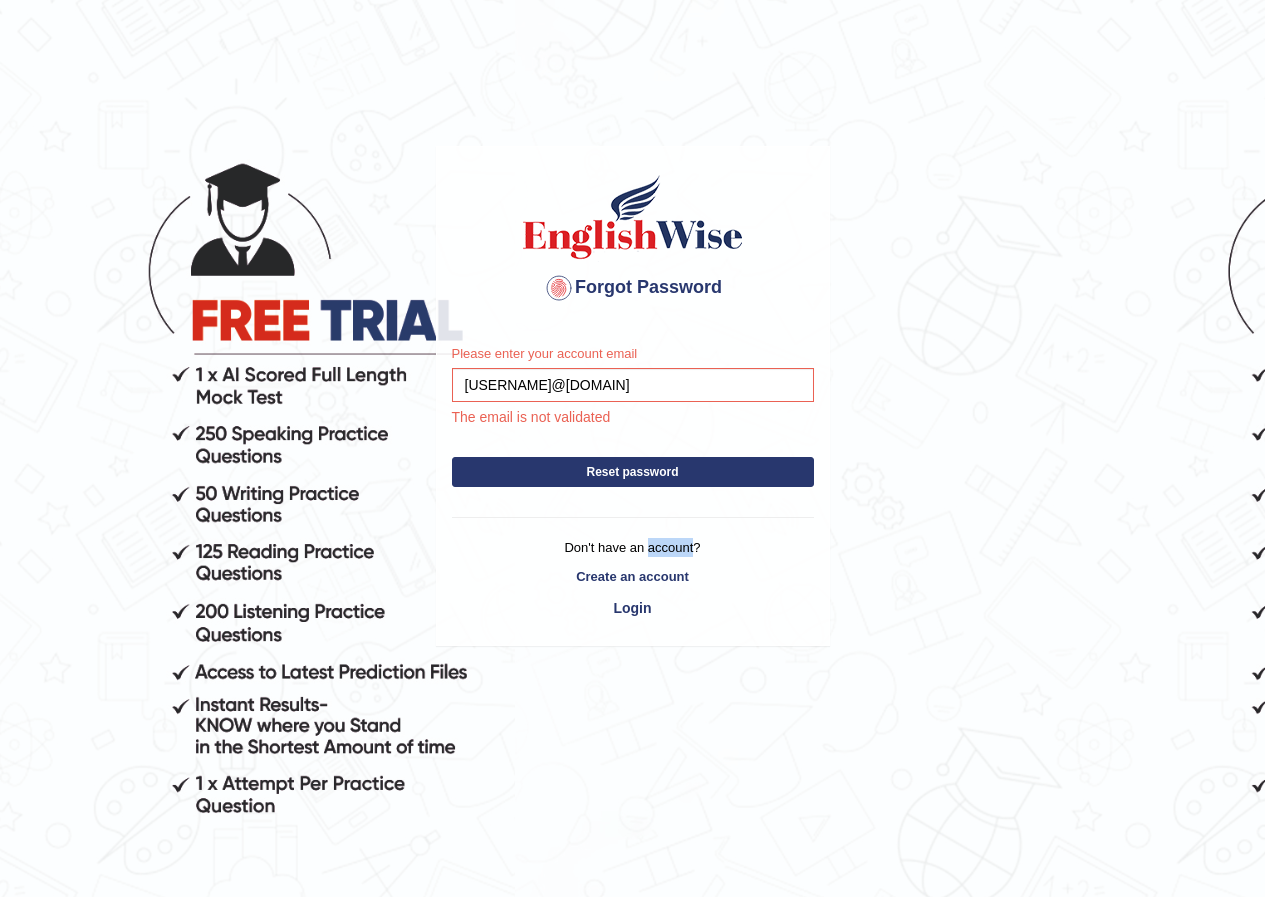 drag, startPoint x: 677, startPoint y: 553, endPoint x: 652, endPoint y: 546, distance: 25.96151 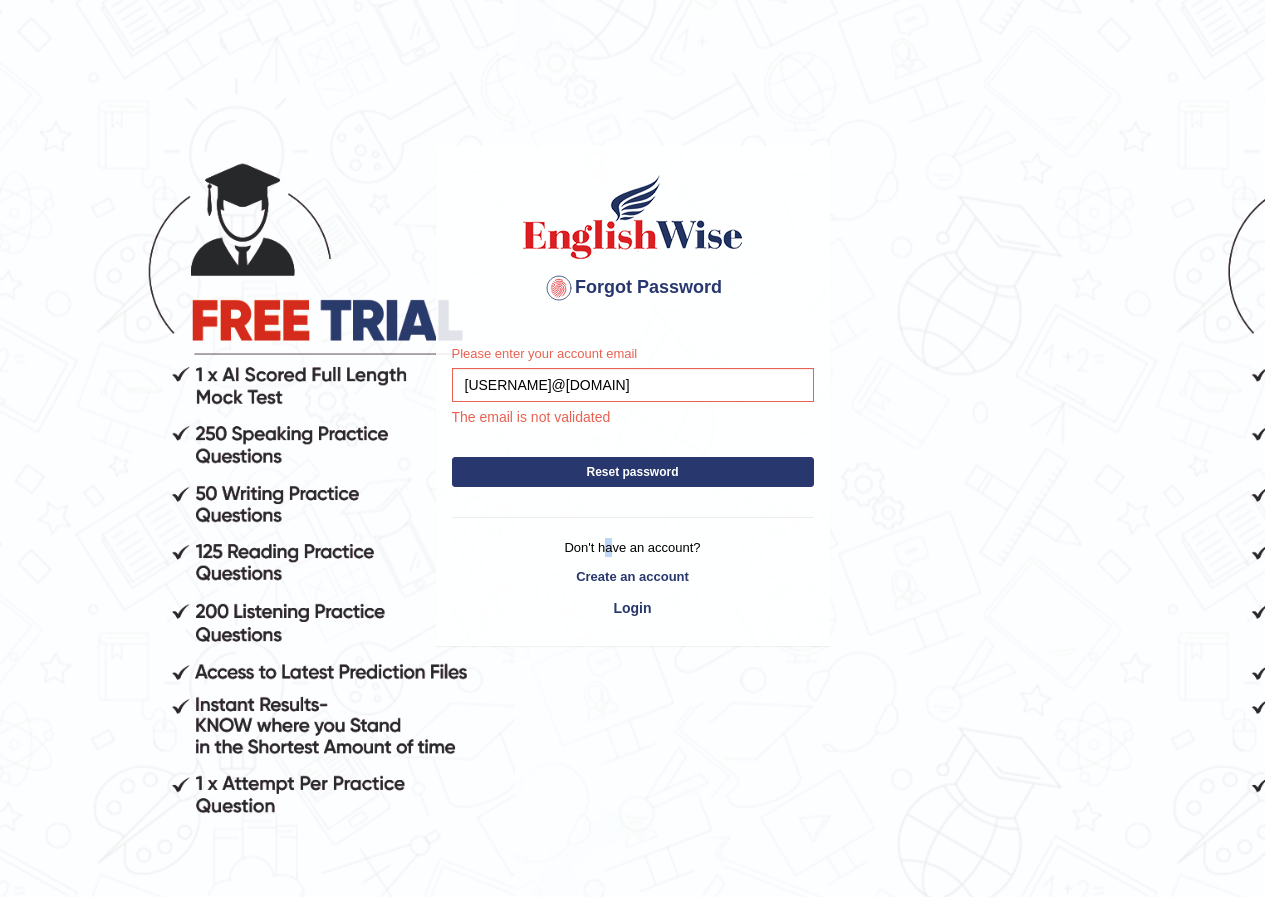 click on "Don't have an account?" at bounding box center (633, 547) 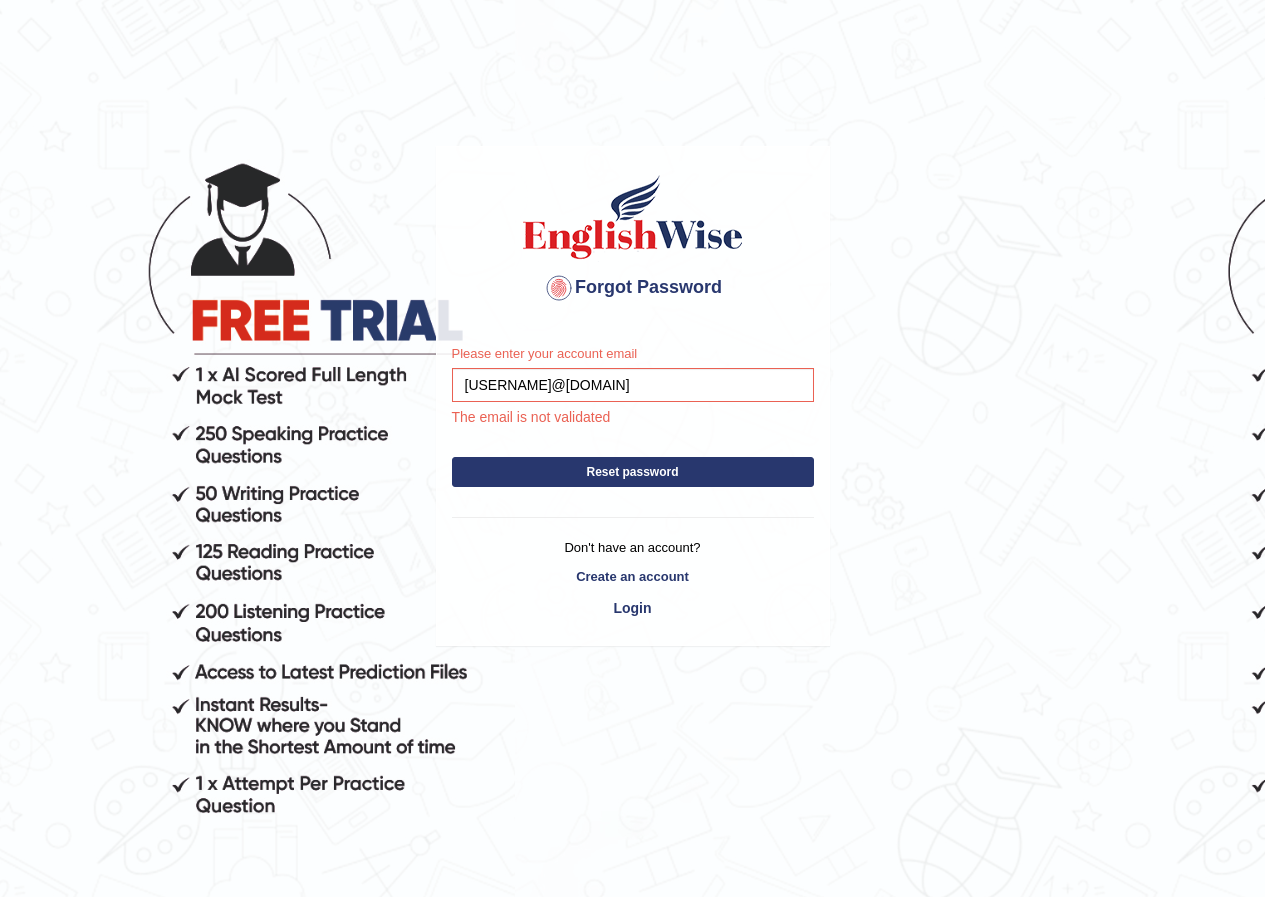 click on "Don't have an account?" at bounding box center (633, 547) 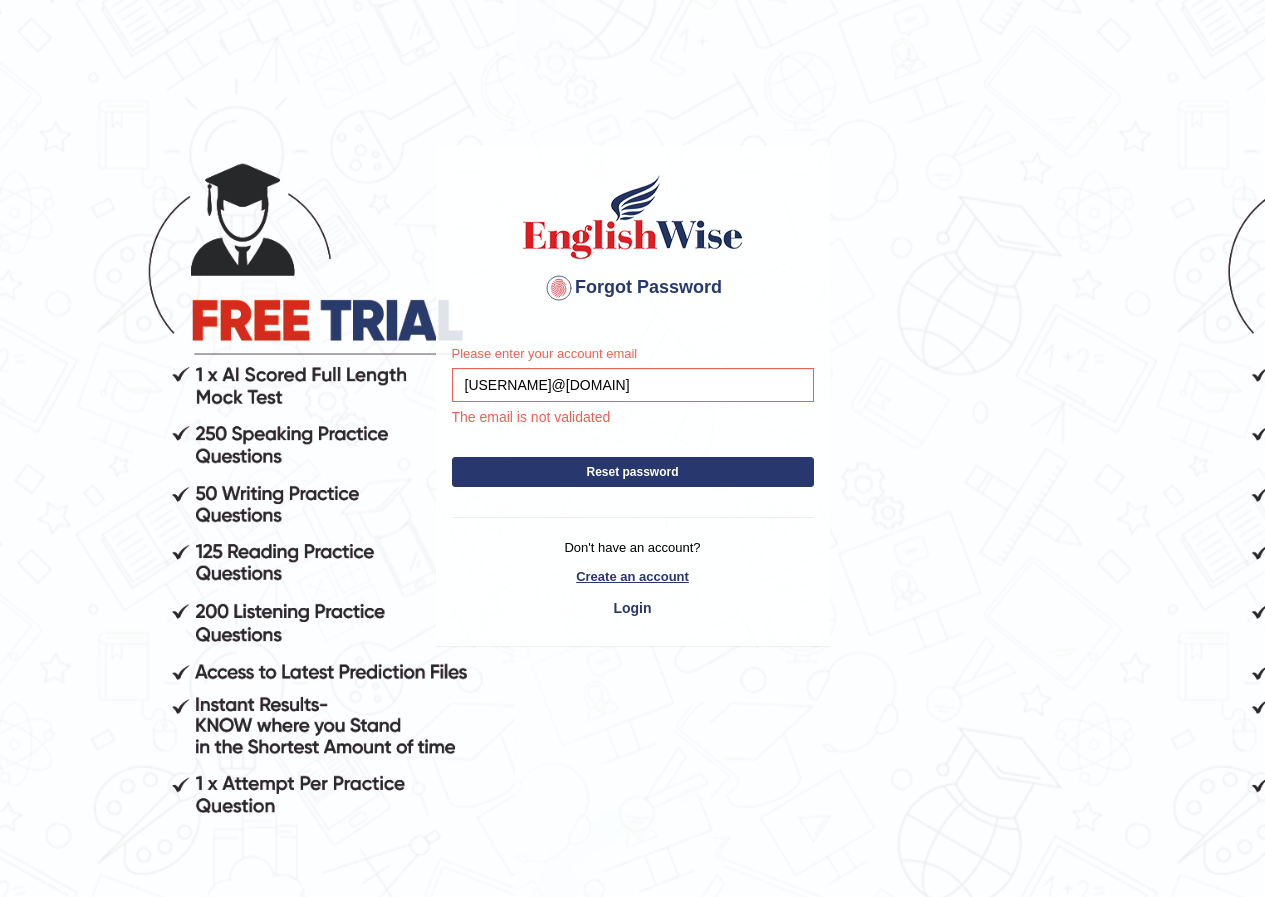 click on "Create an account" at bounding box center (633, 576) 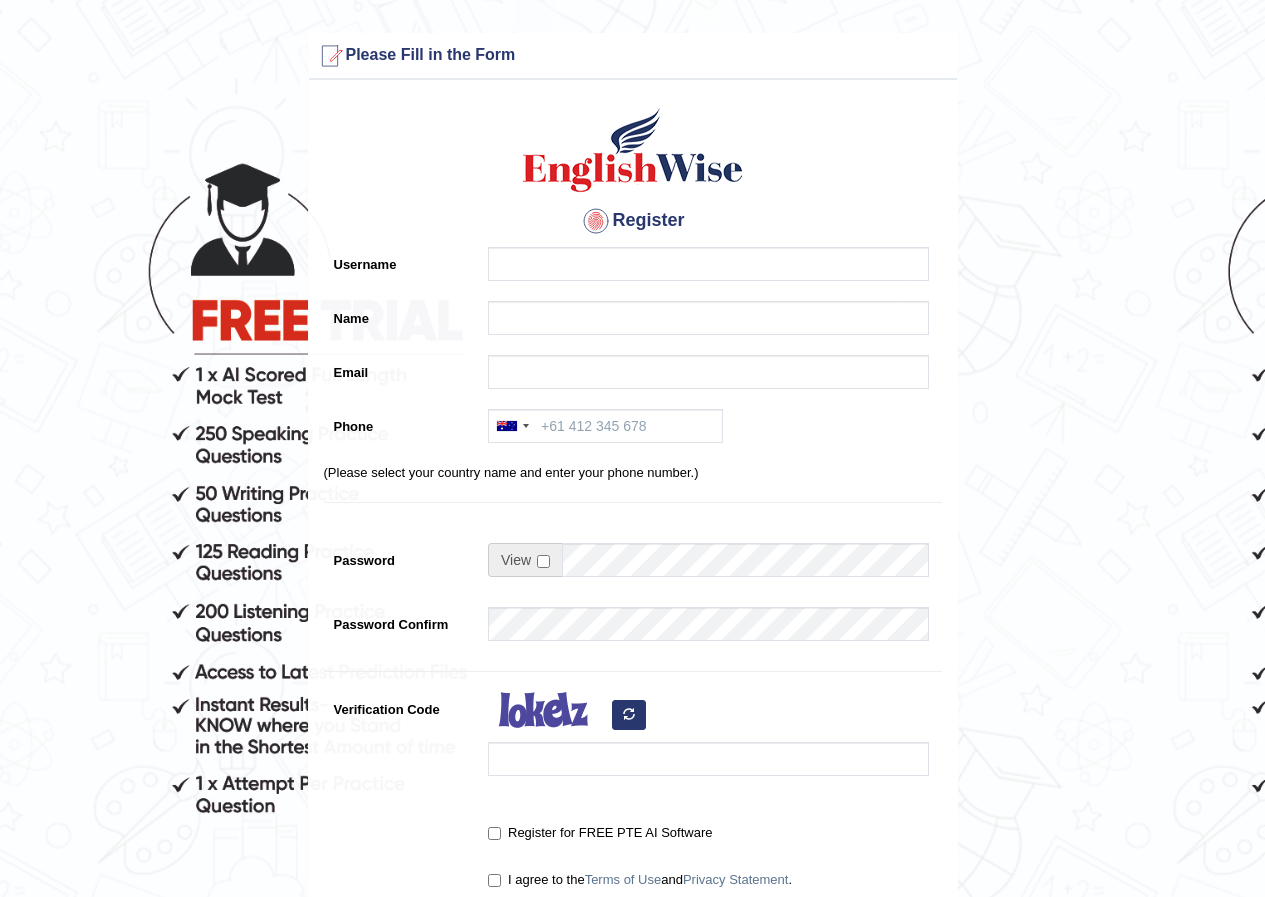 scroll, scrollTop: 0, scrollLeft: 0, axis: both 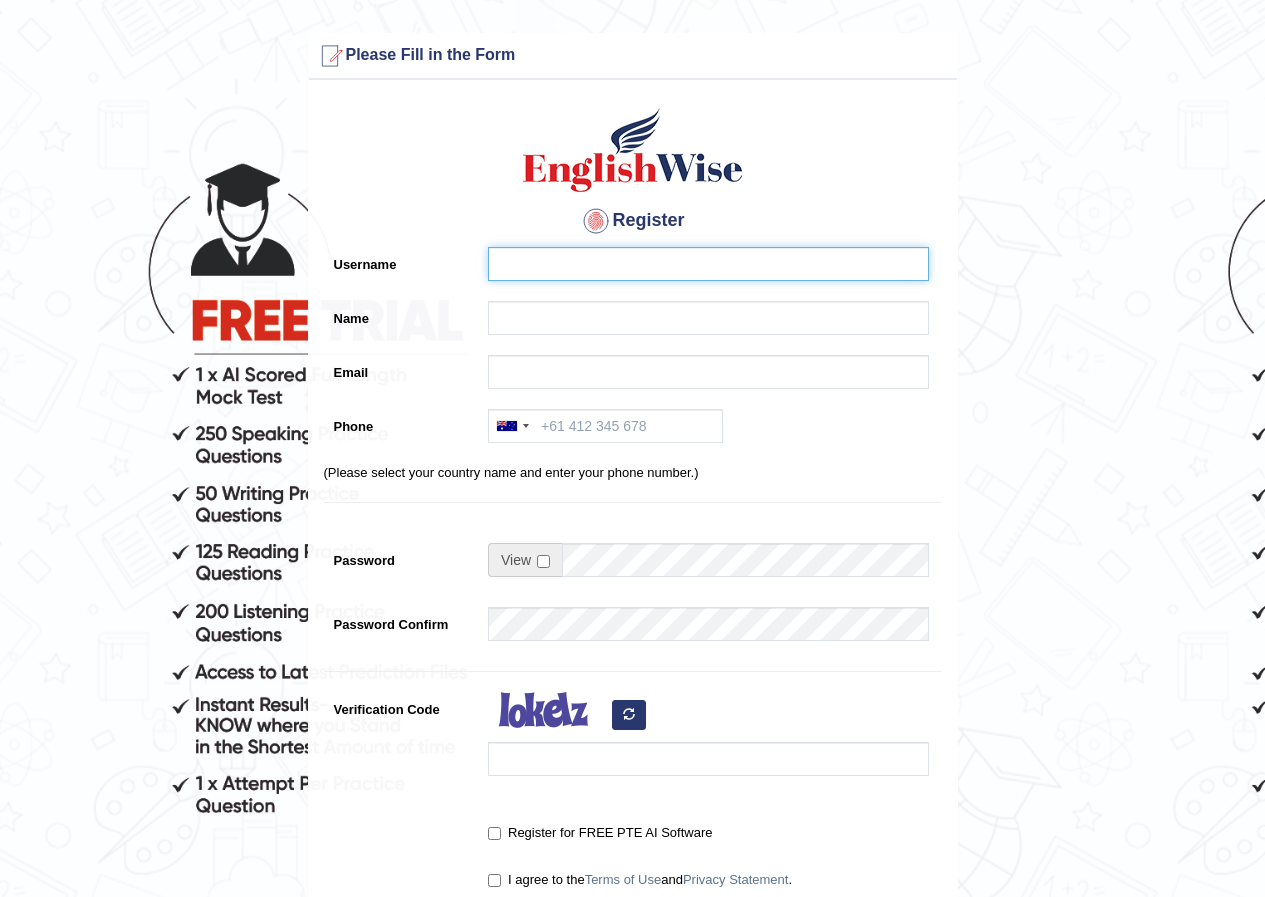 click on "Username" at bounding box center [708, 264] 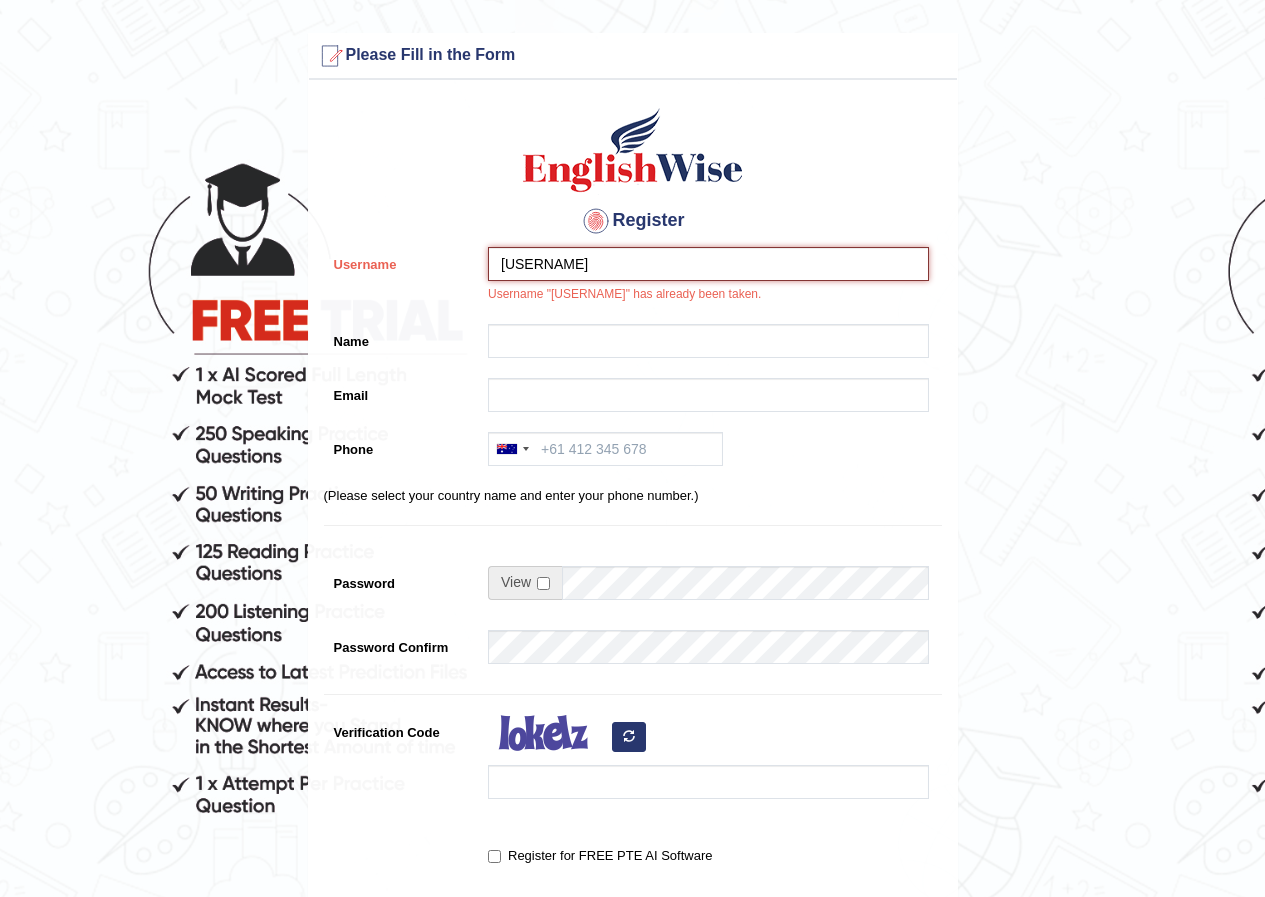 type on "harshit123" 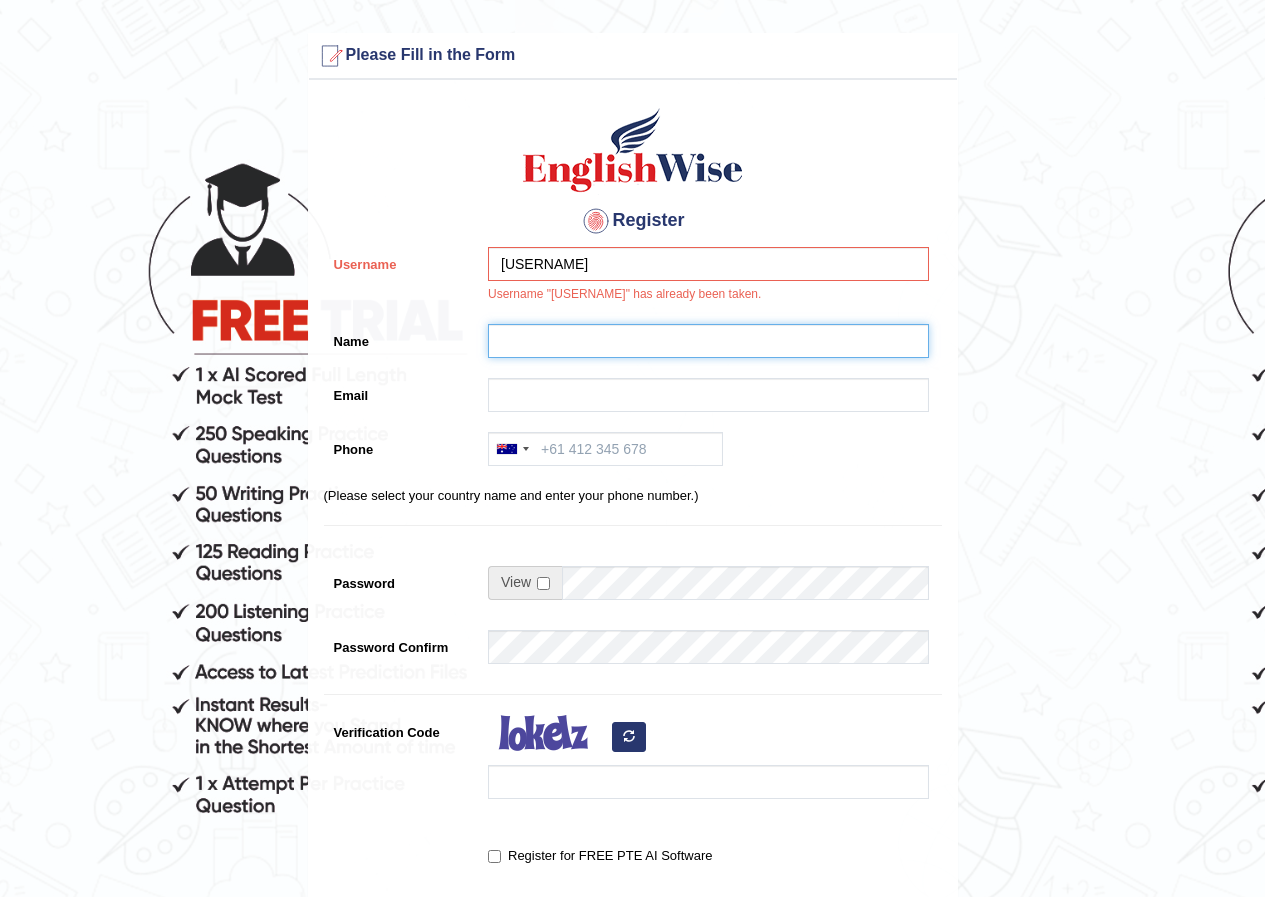 click on "Name" at bounding box center [708, 341] 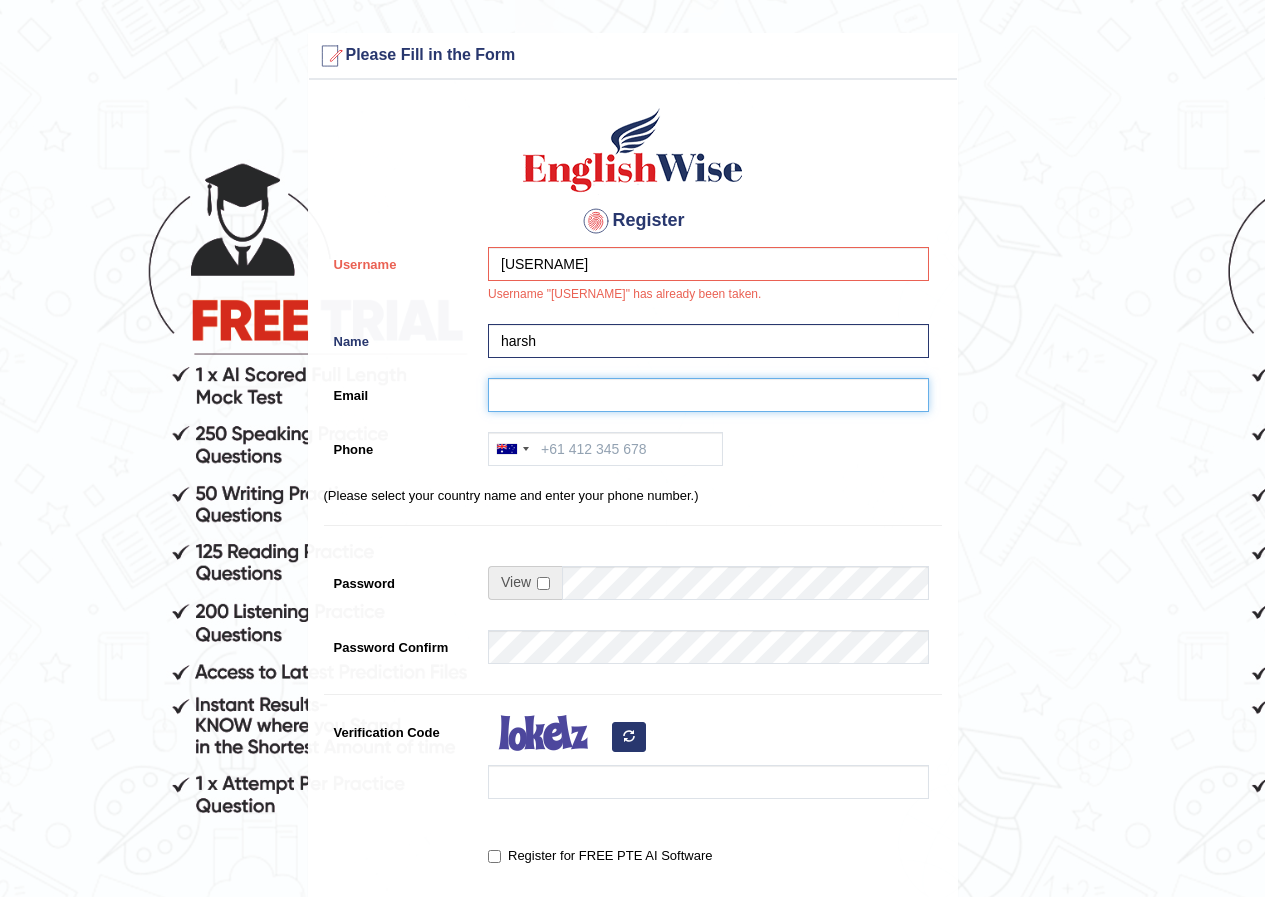 click on "Email" at bounding box center [708, 395] 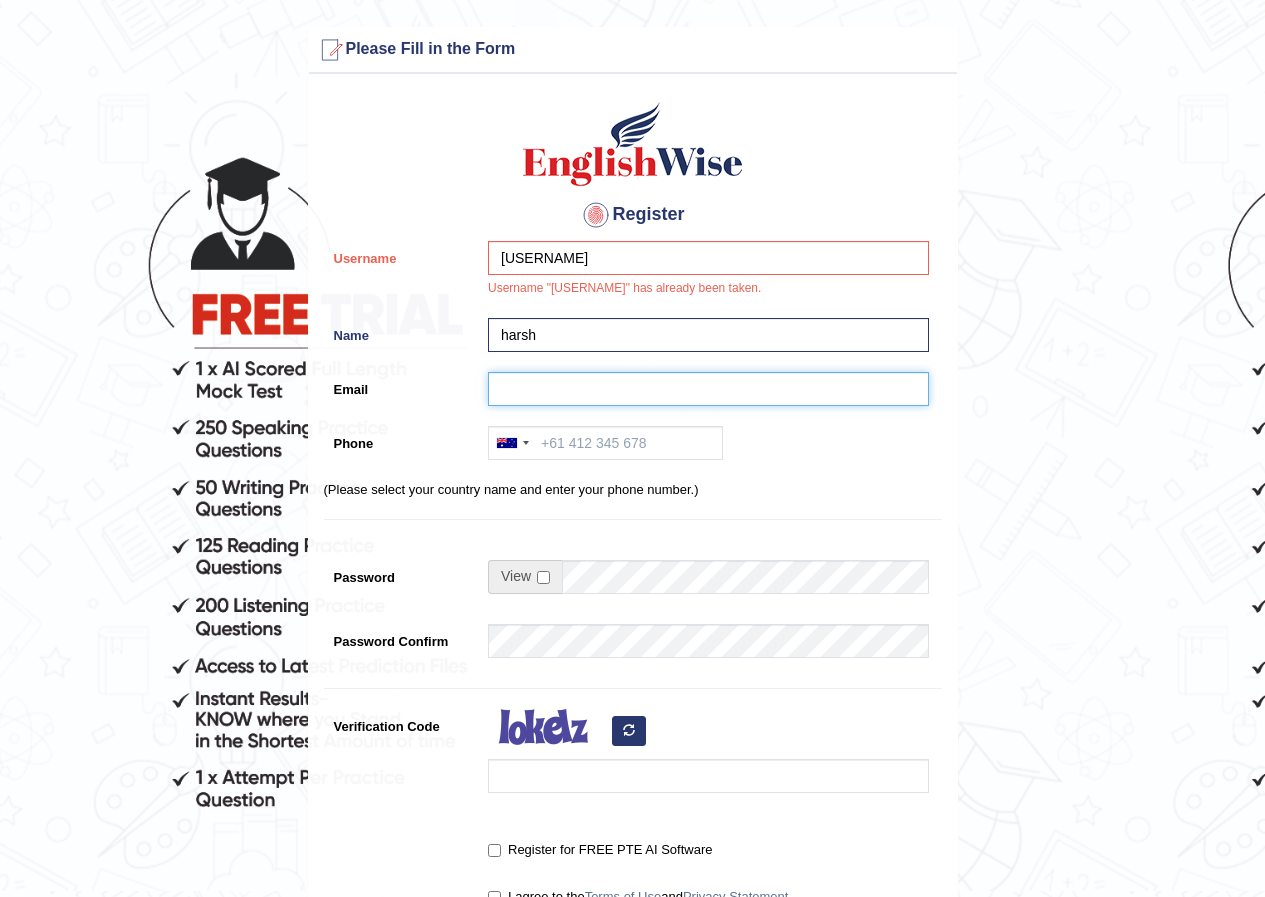 scroll, scrollTop: 0, scrollLeft: 0, axis: both 